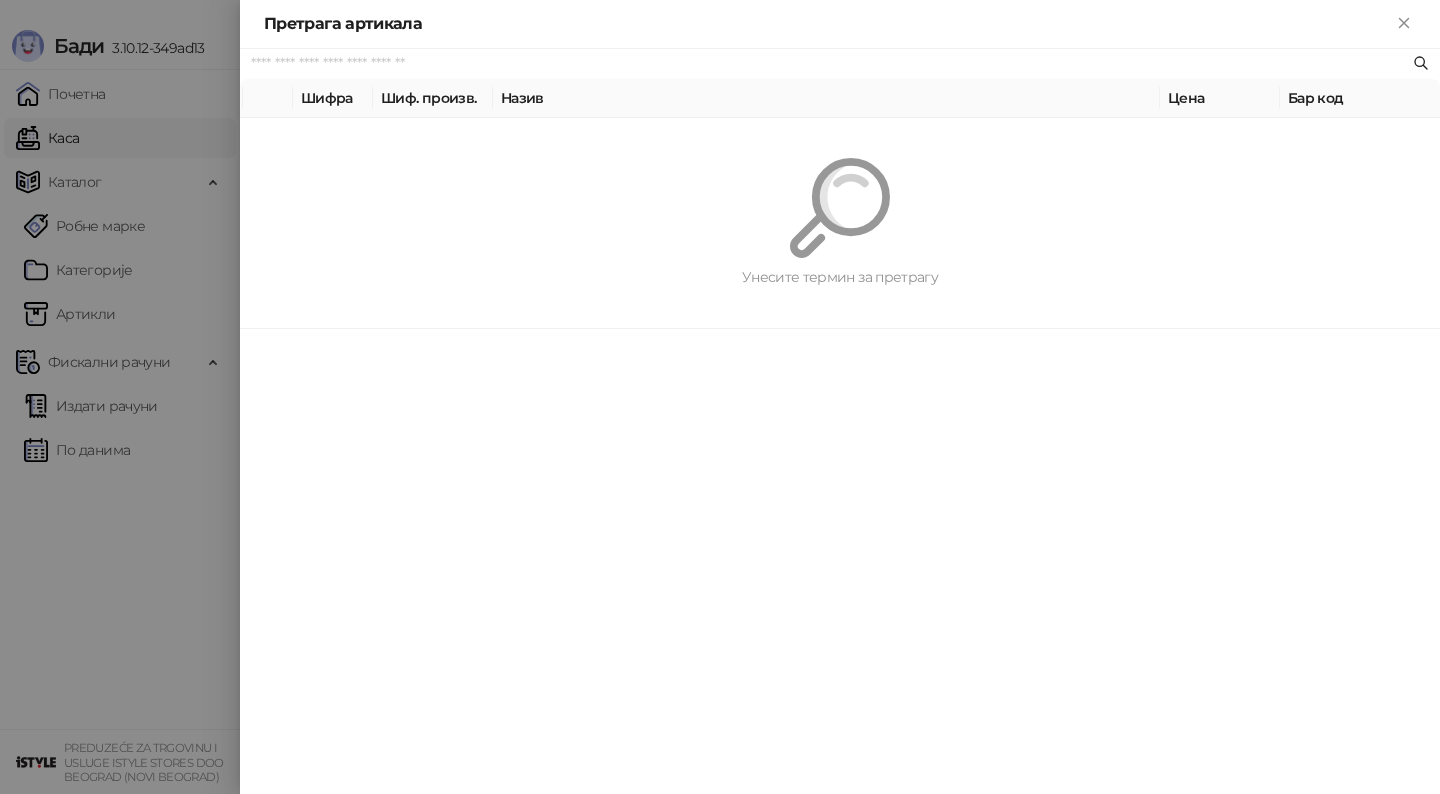 scroll, scrollTop: 0, scrollLeft: 0, axis: both 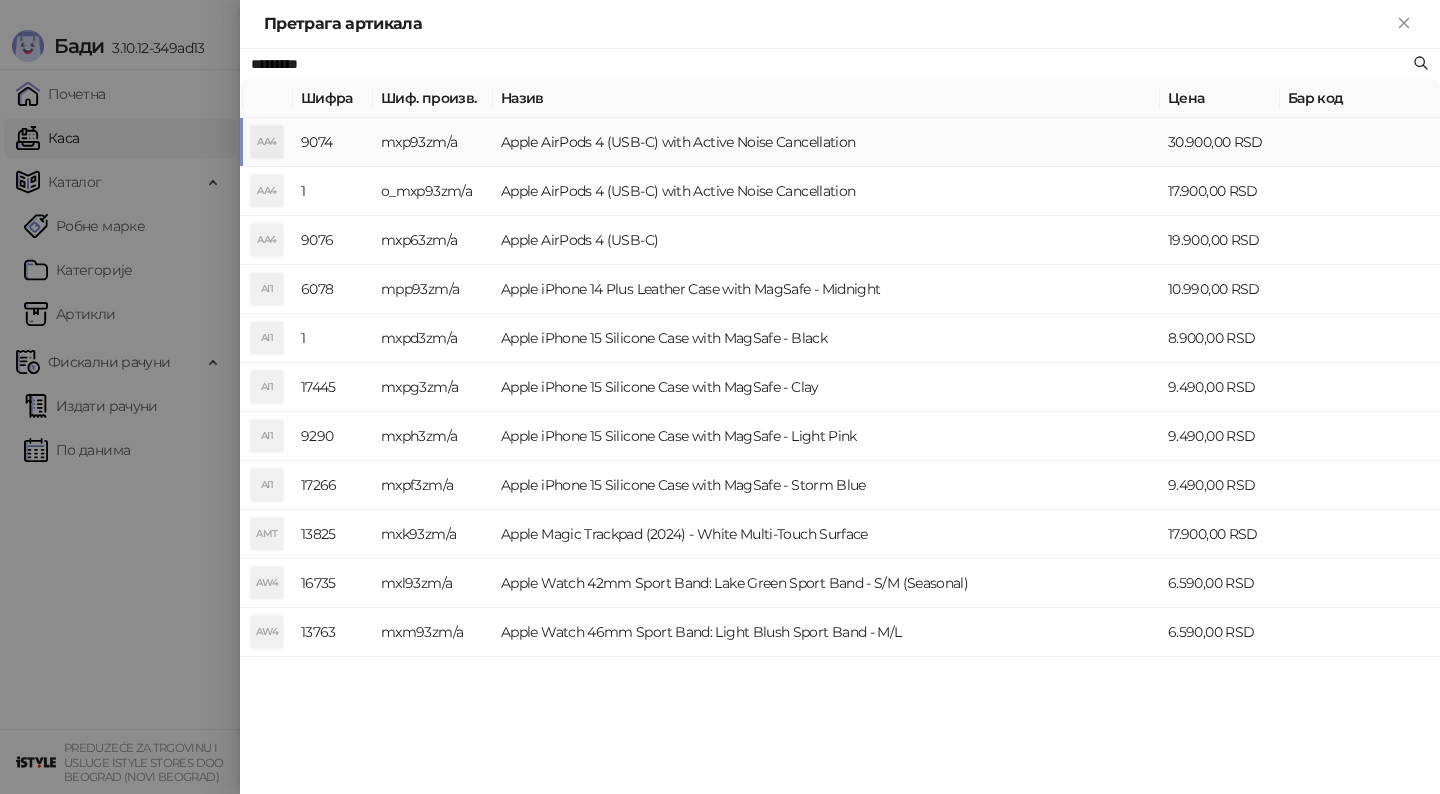 type on "*********" 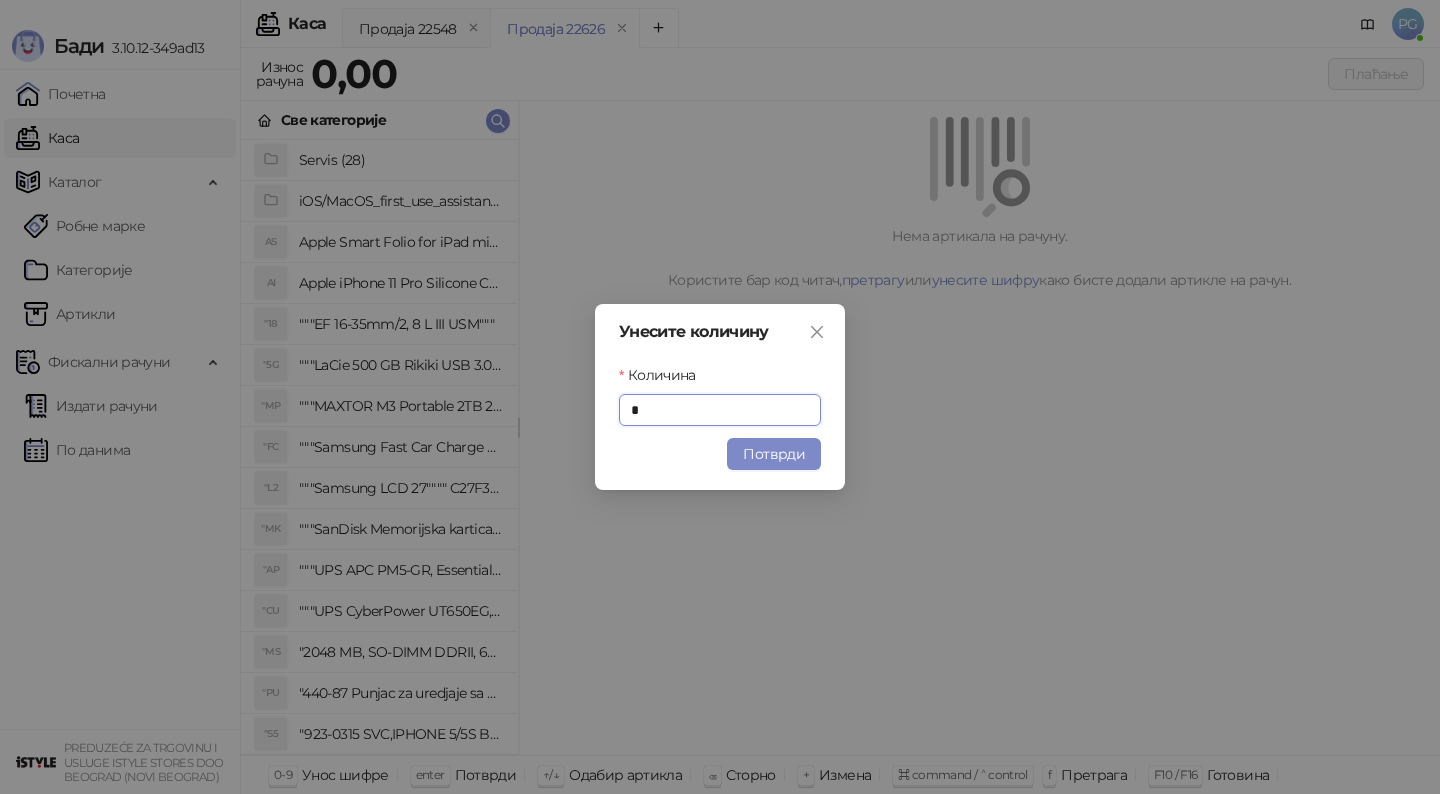 click on "Унесите количину Количина * Потврди" at bounding box center [720, 397] 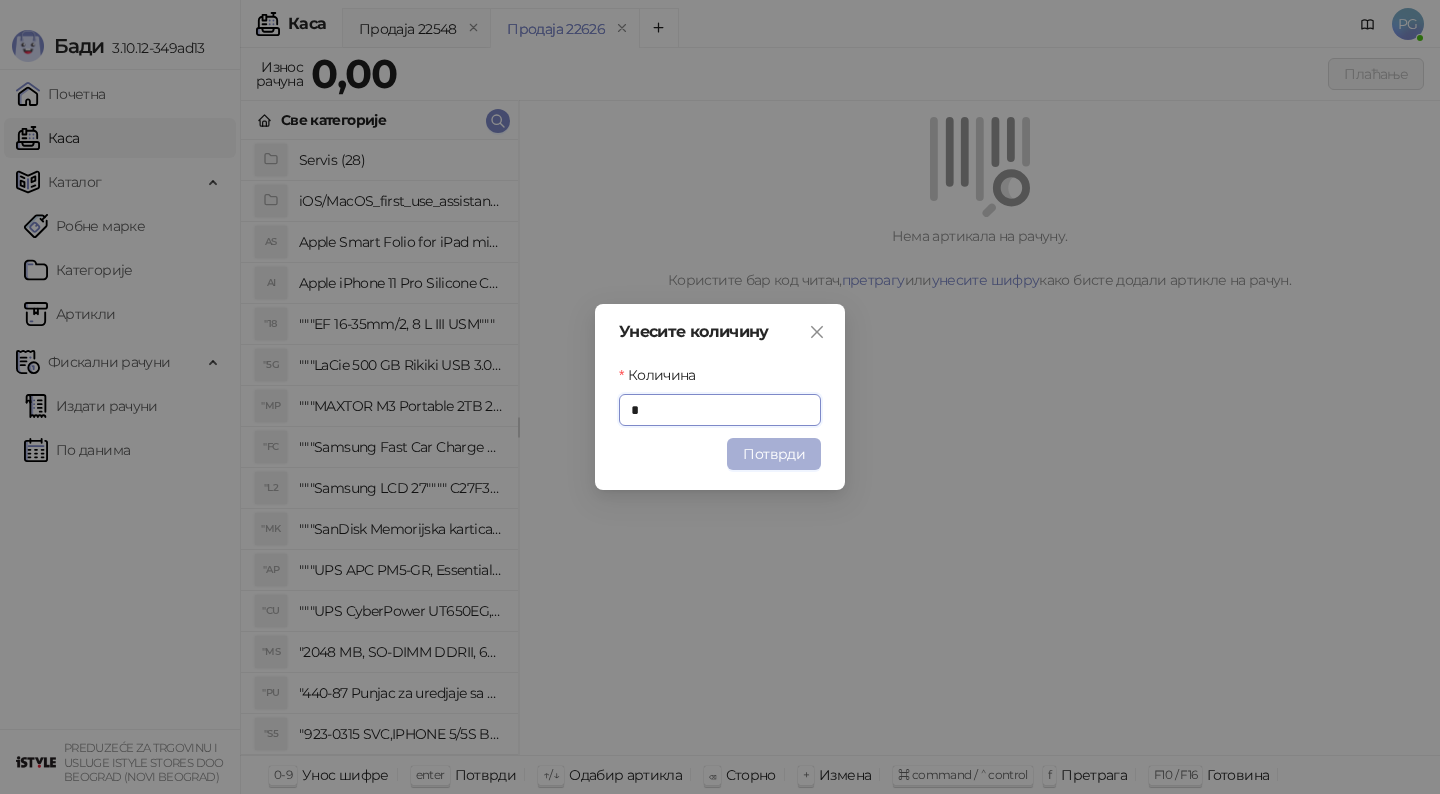 click on "Потврди" at bounding box center [774, 454] 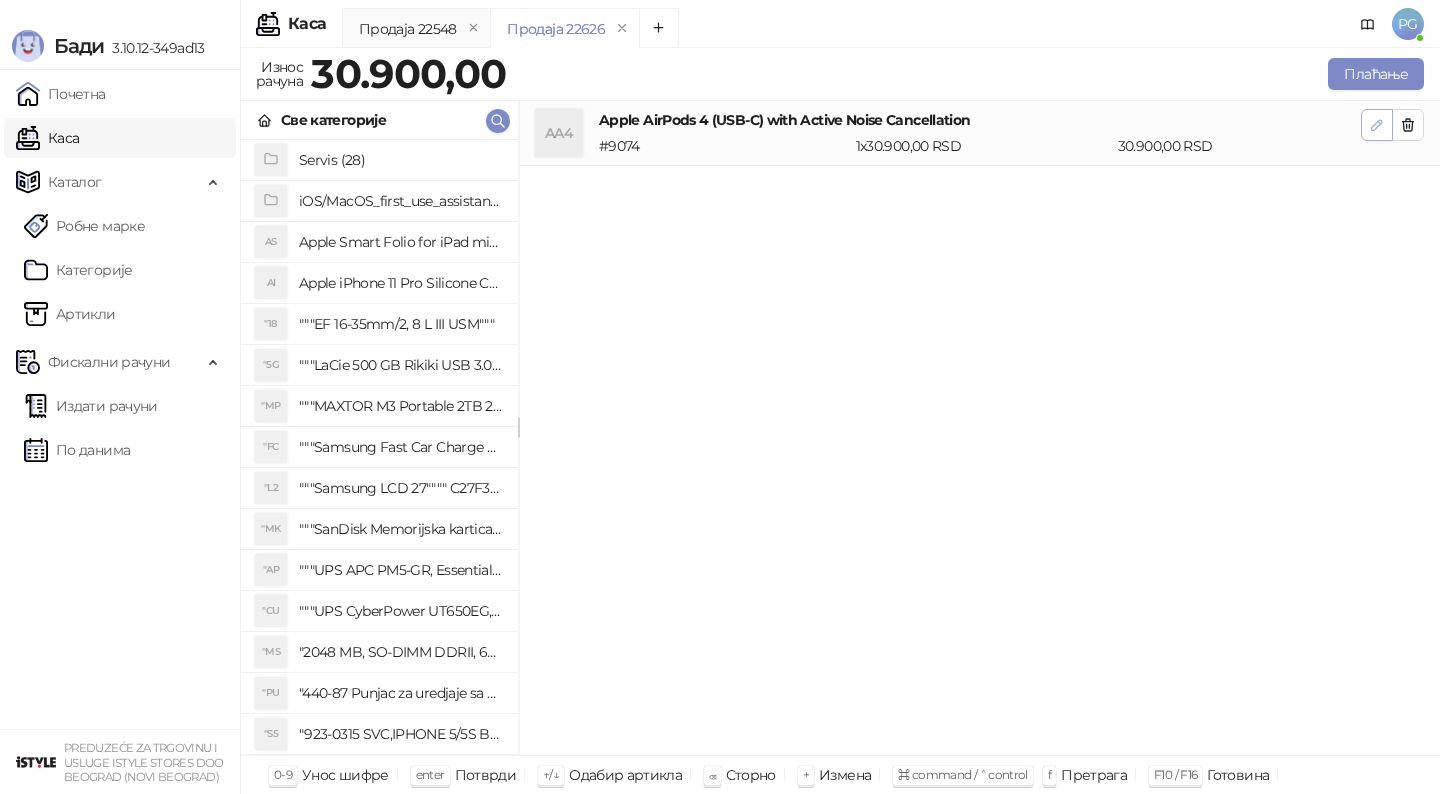 click at bounding box center (1377, 125) 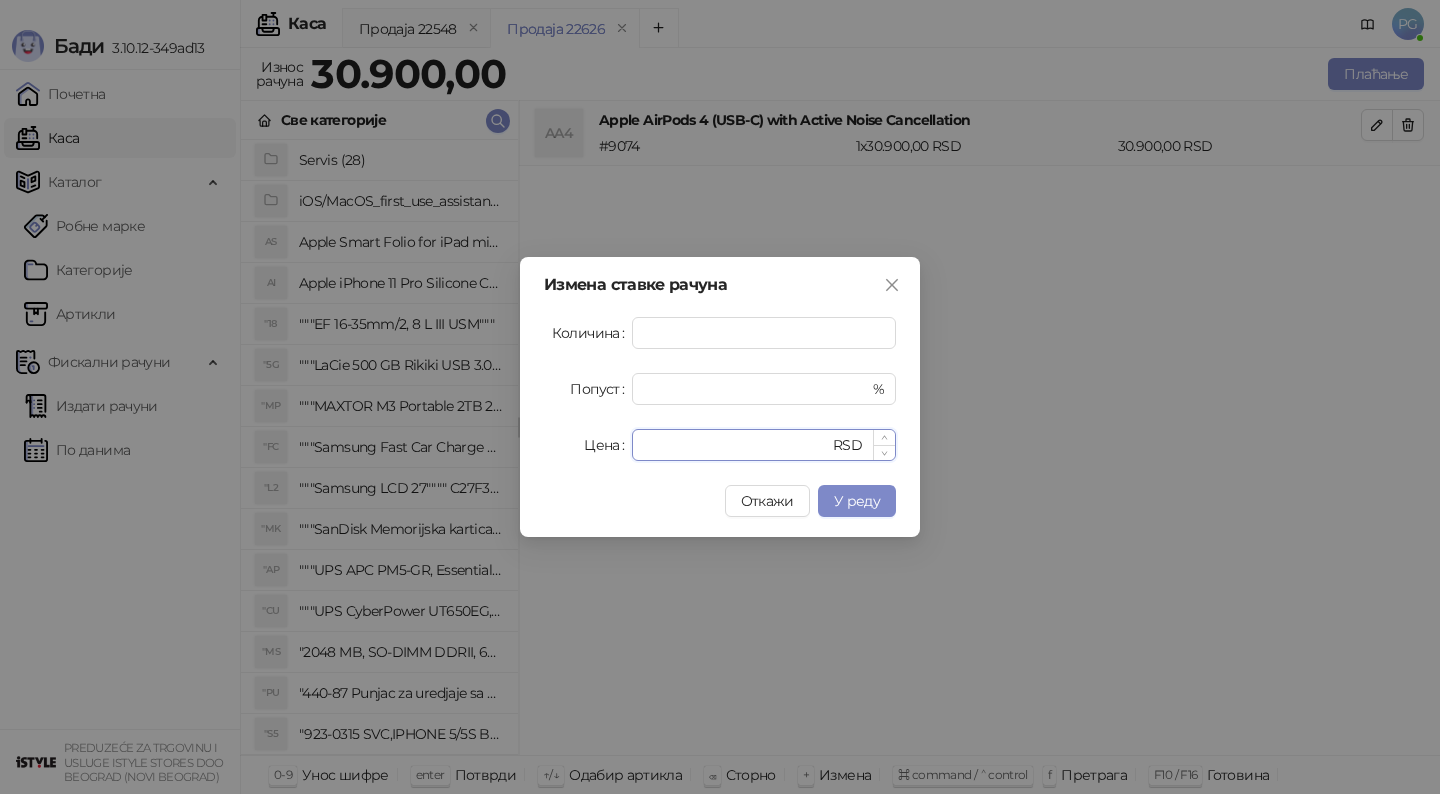 click on "*****" at bounding box center (736, 445) 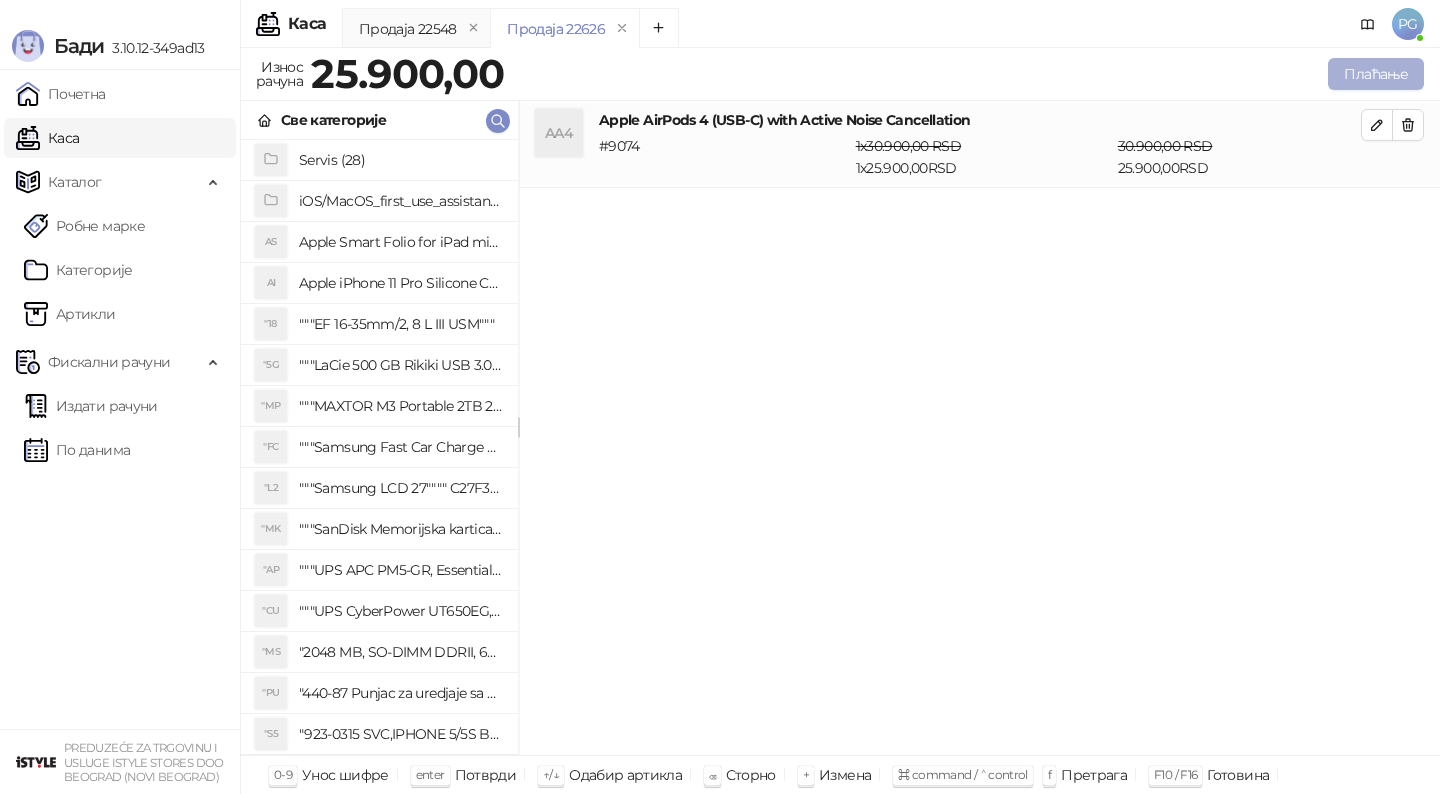 click on "Плаћање" at bounding box center (1376, 74) 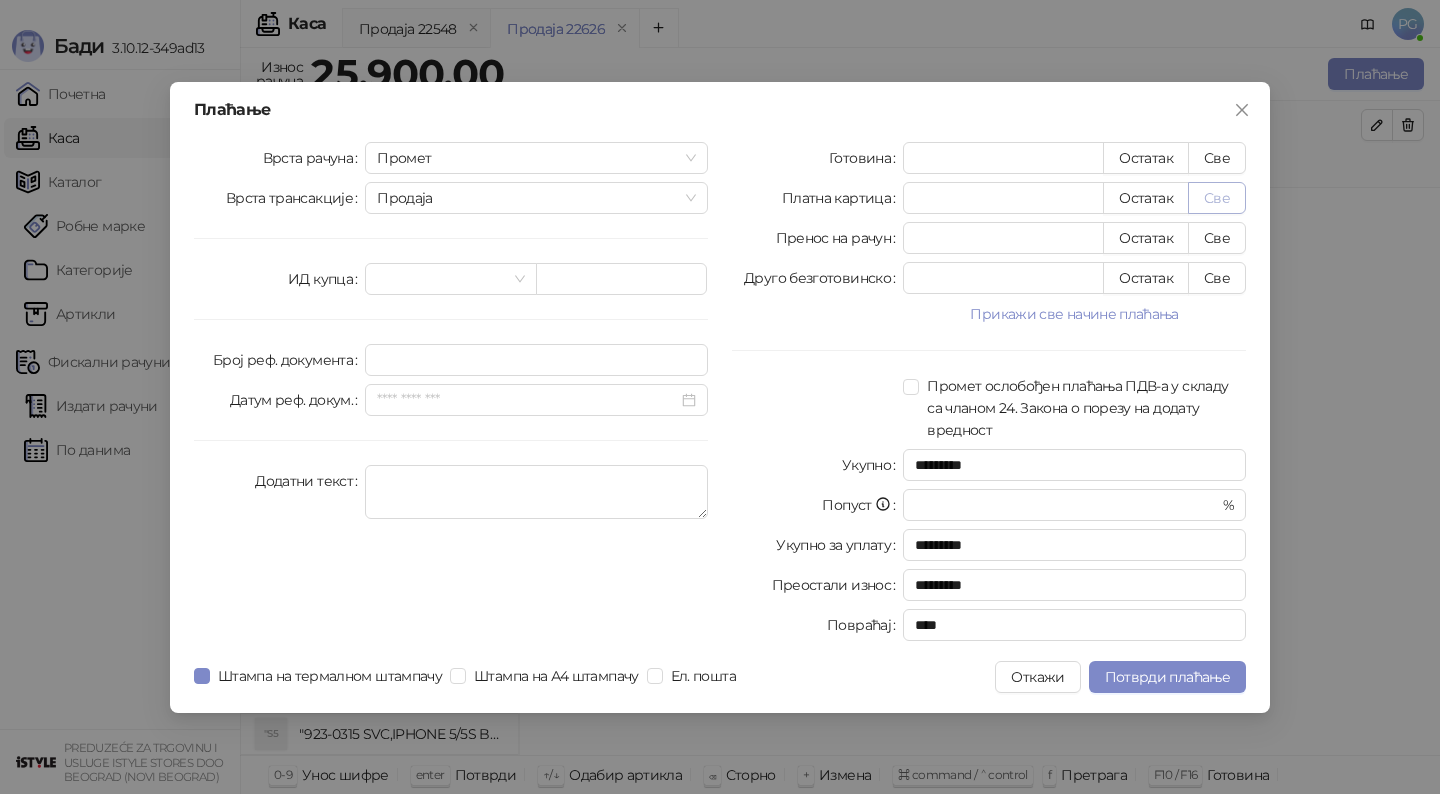 click on "Све" at bounding box center (1217, 198) 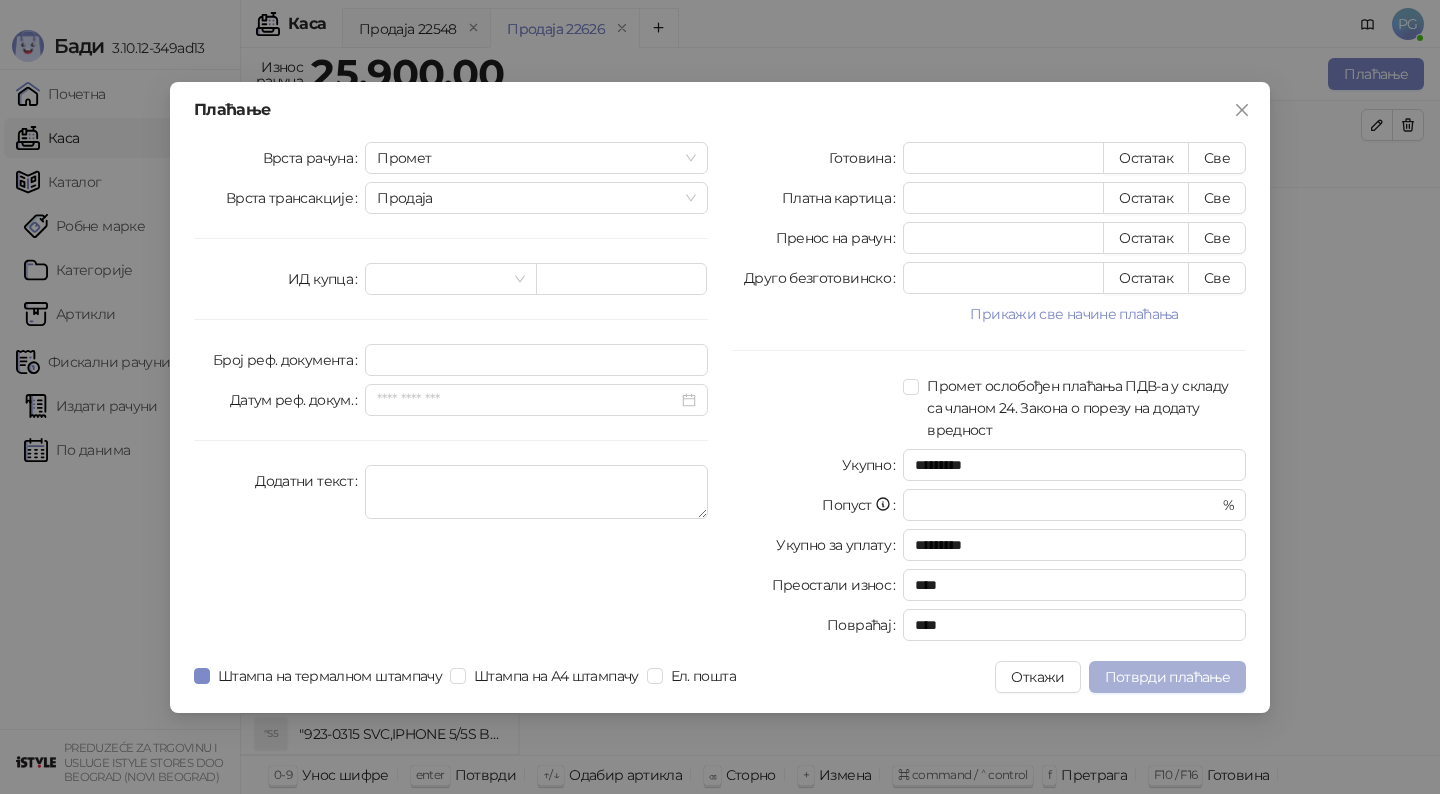 click on "Потврди плаћање" at bounding box center [1167, 677] 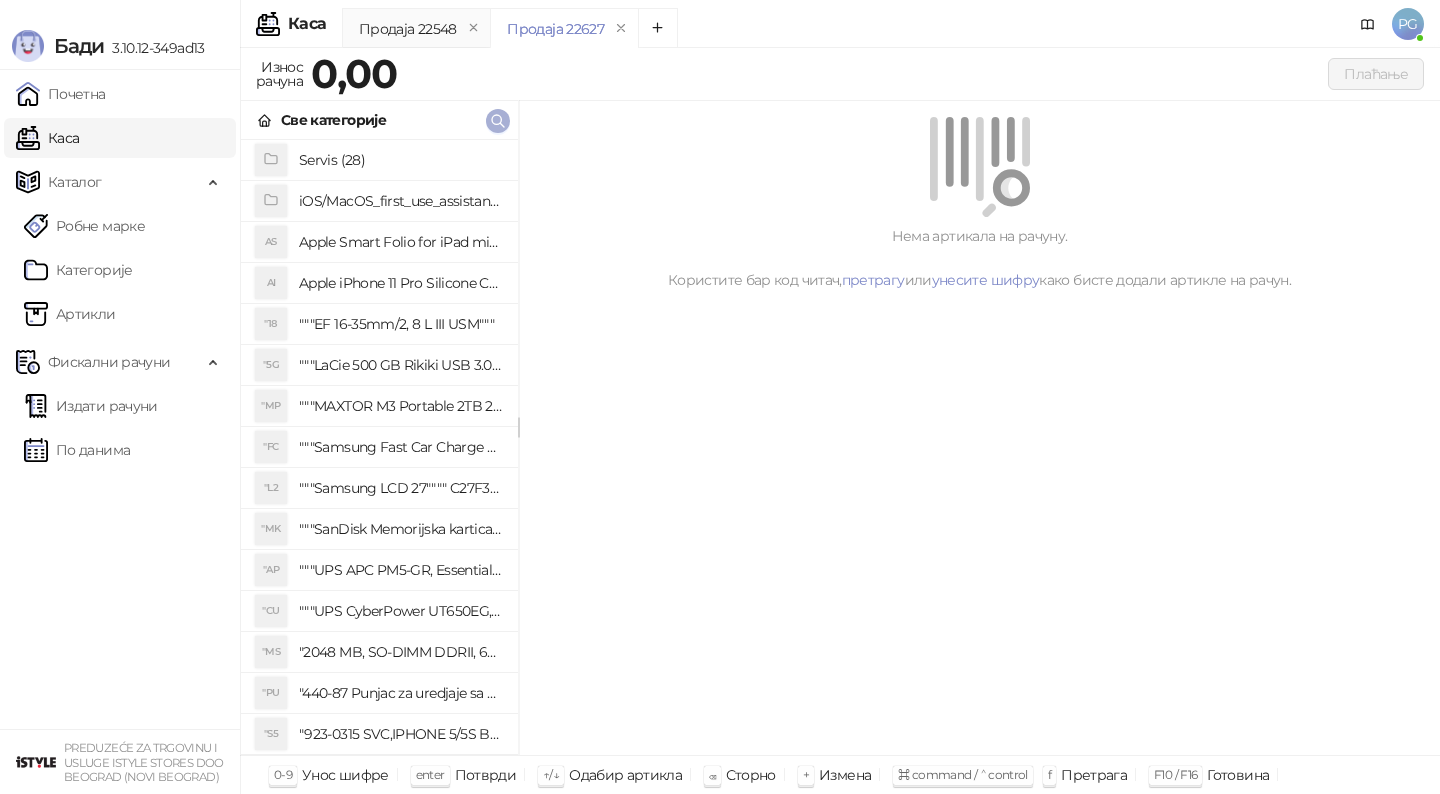 click 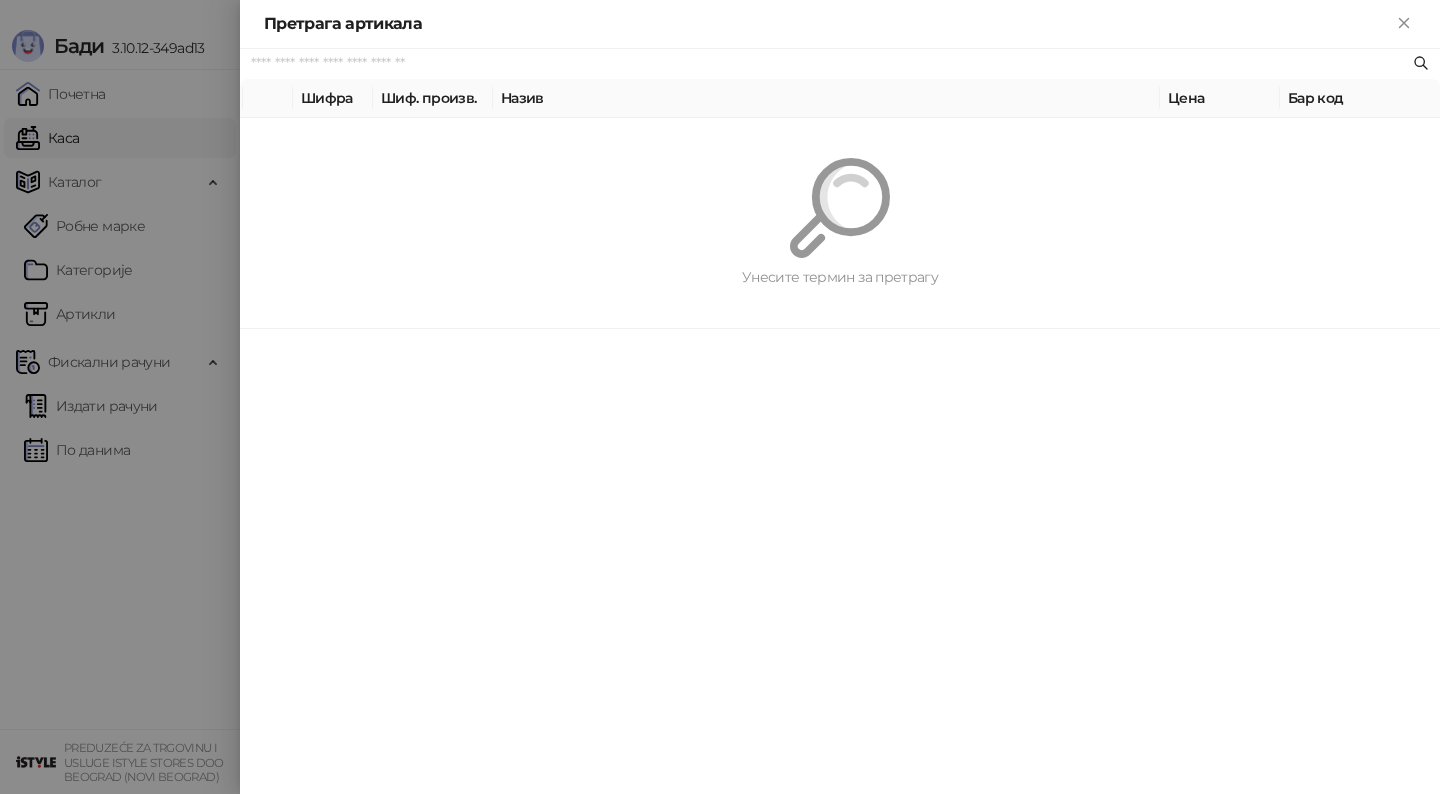 paste on "*********" 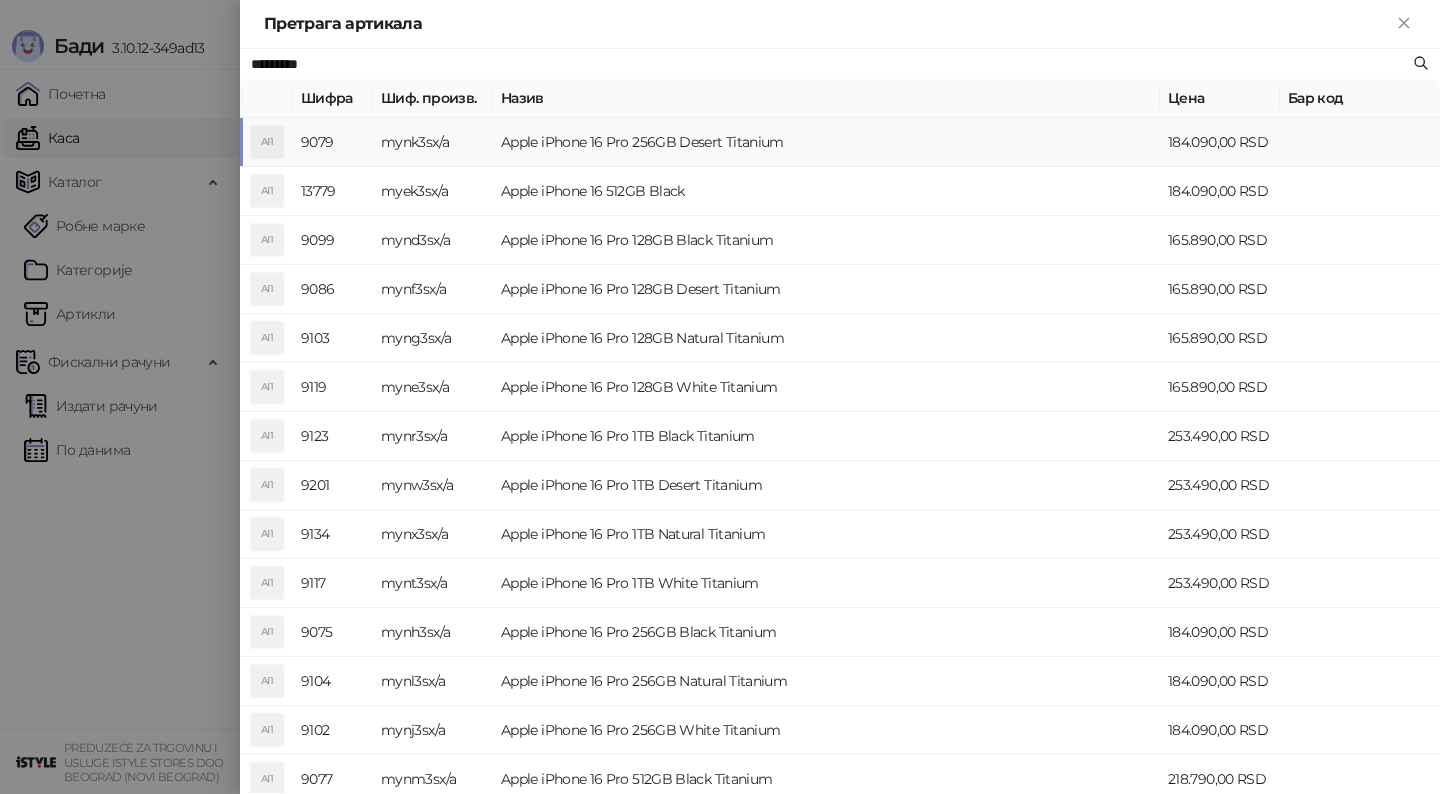 click on "Apple iPhone 16 Pro 256GB Desert Titanium" at bounding box center [826, 142] 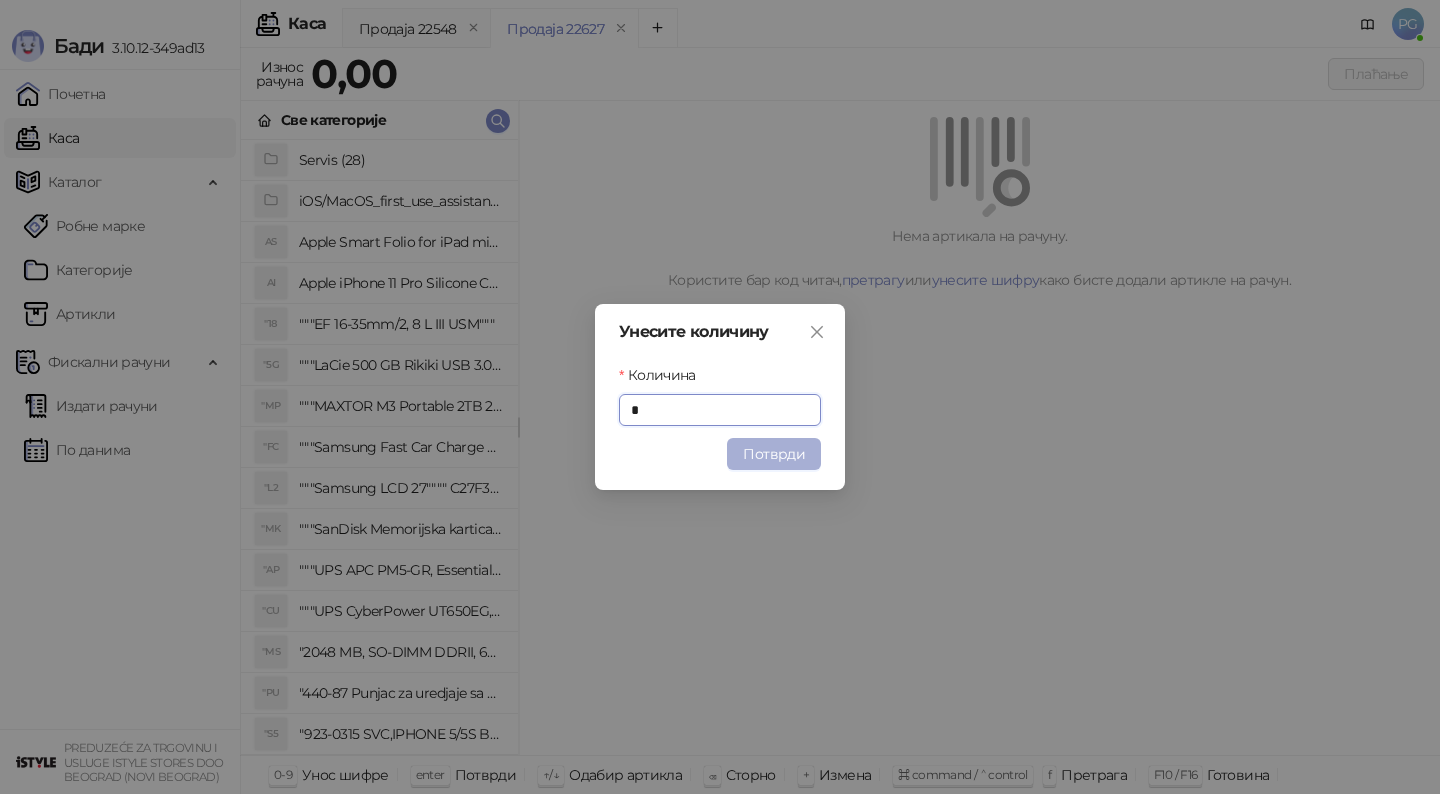 click on "Потврди" at bounding box center (774, 454) 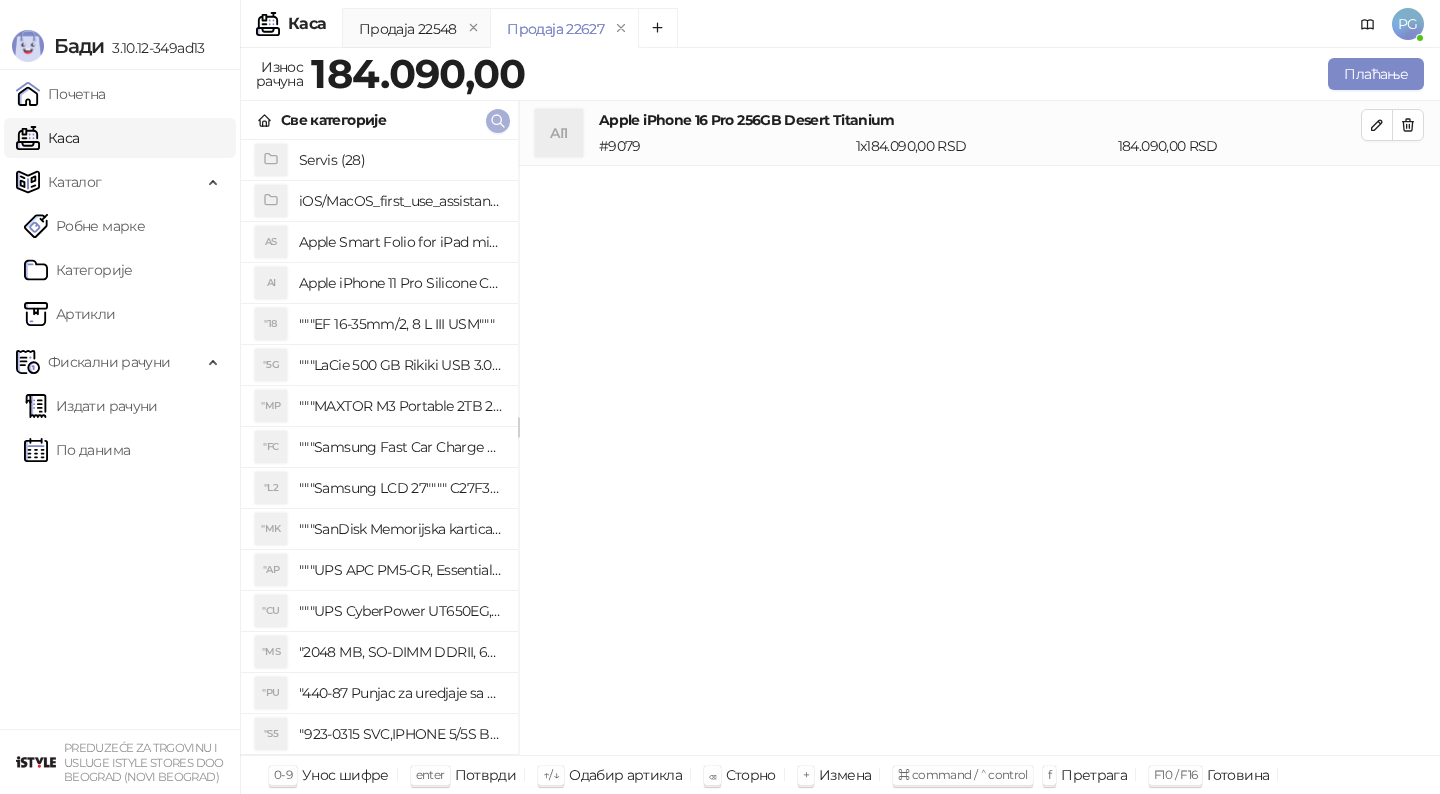 click 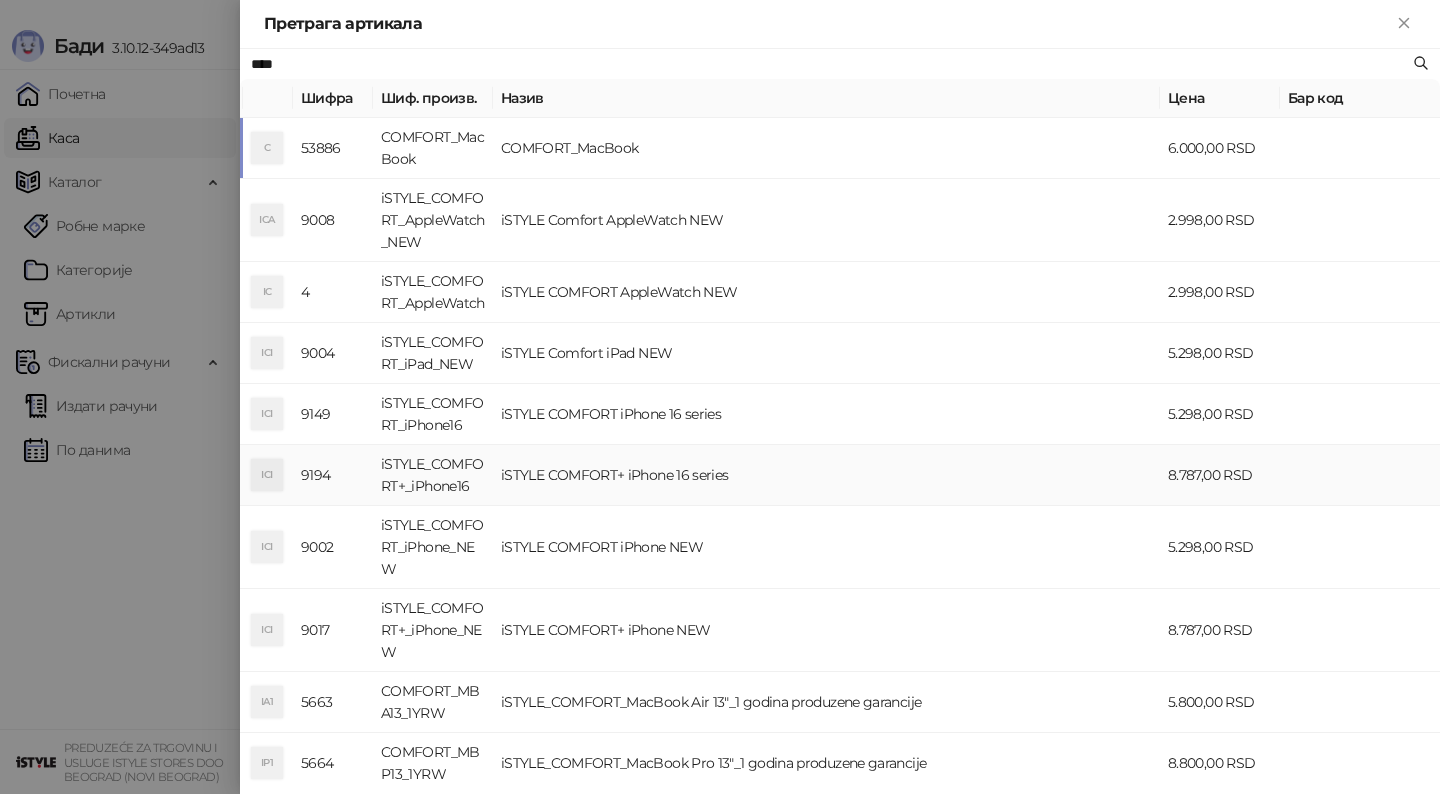 click on "iSTYLE COMFORT+ iPhone 16 series" at bounding box center [826, 475] 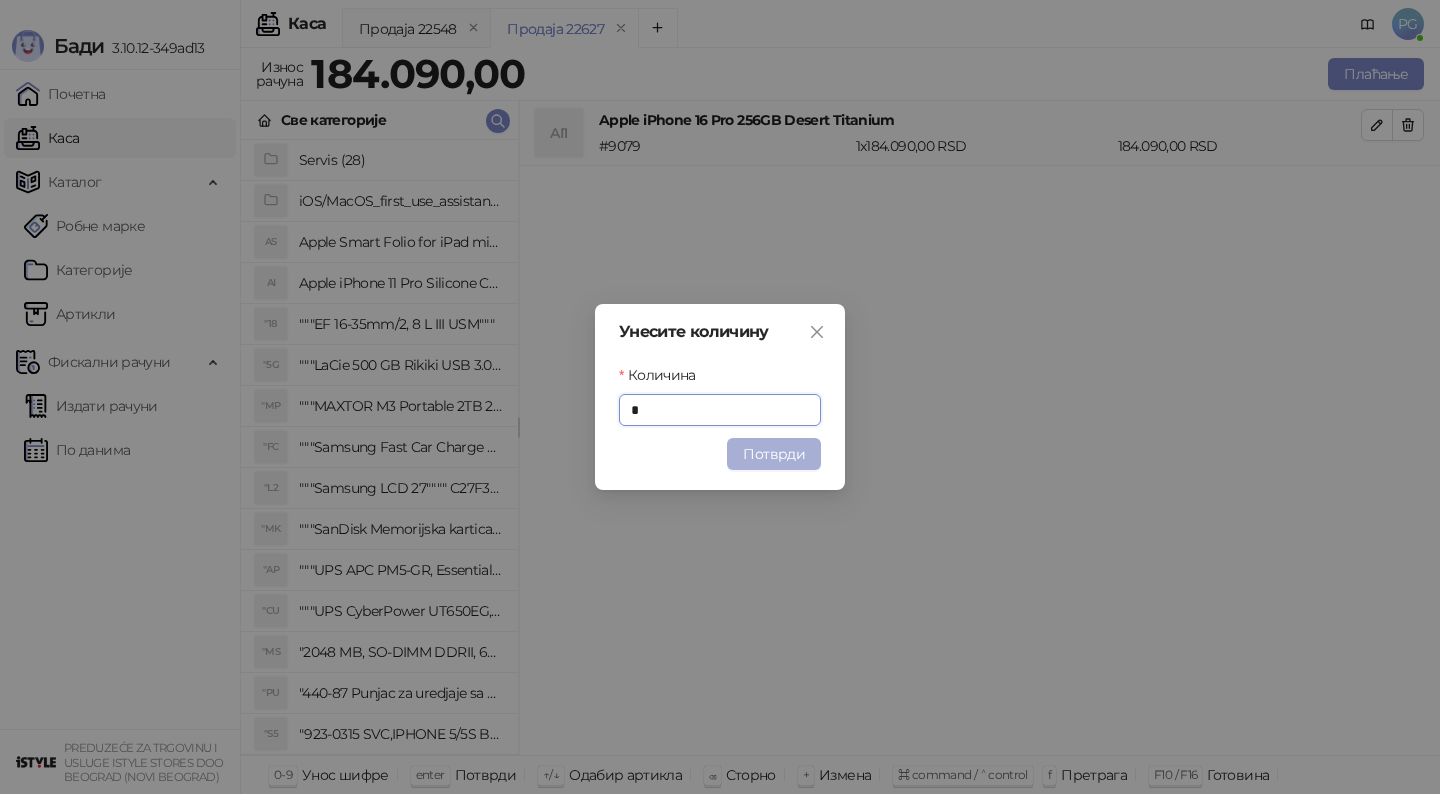 click on "Потврди" at bounding box center [774, 454] 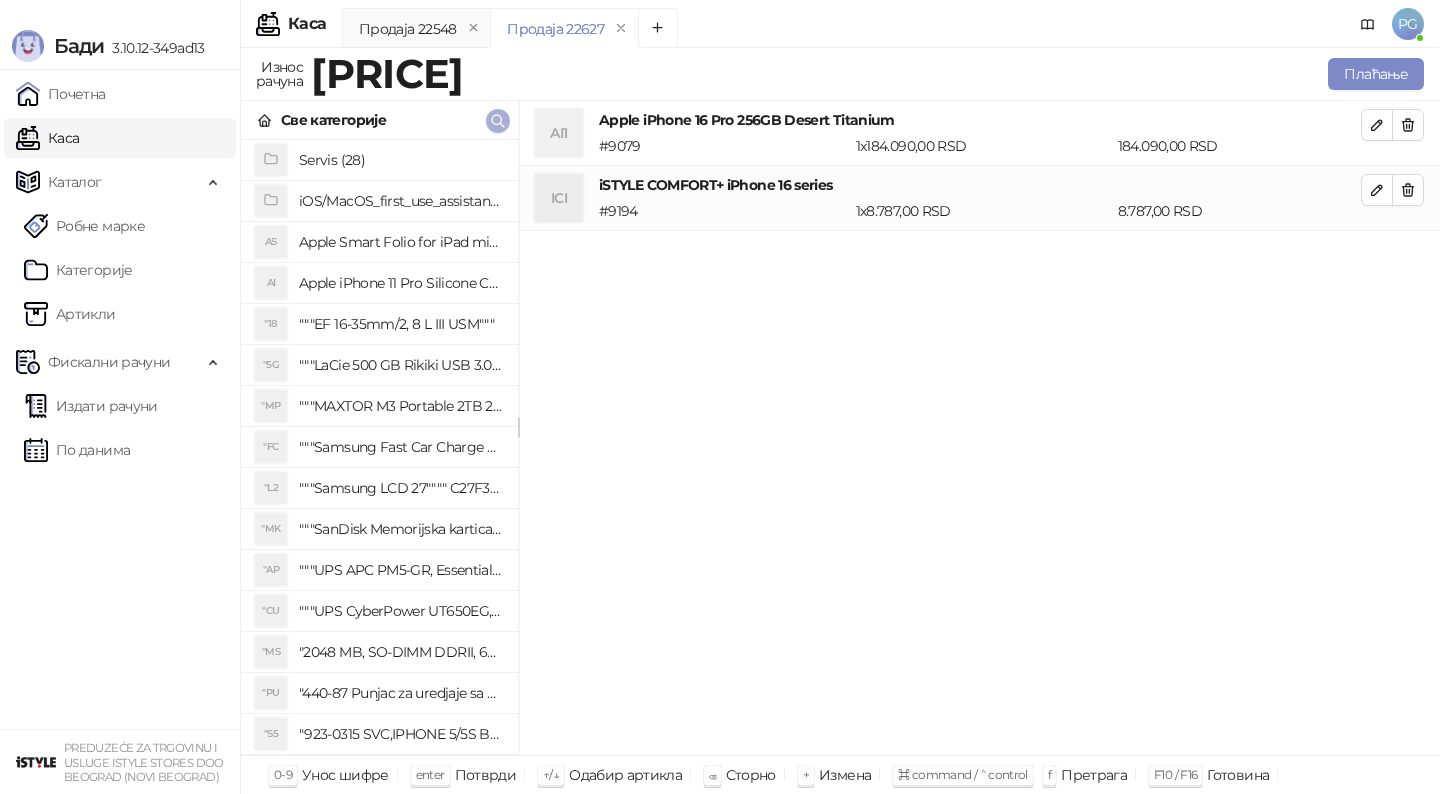 click 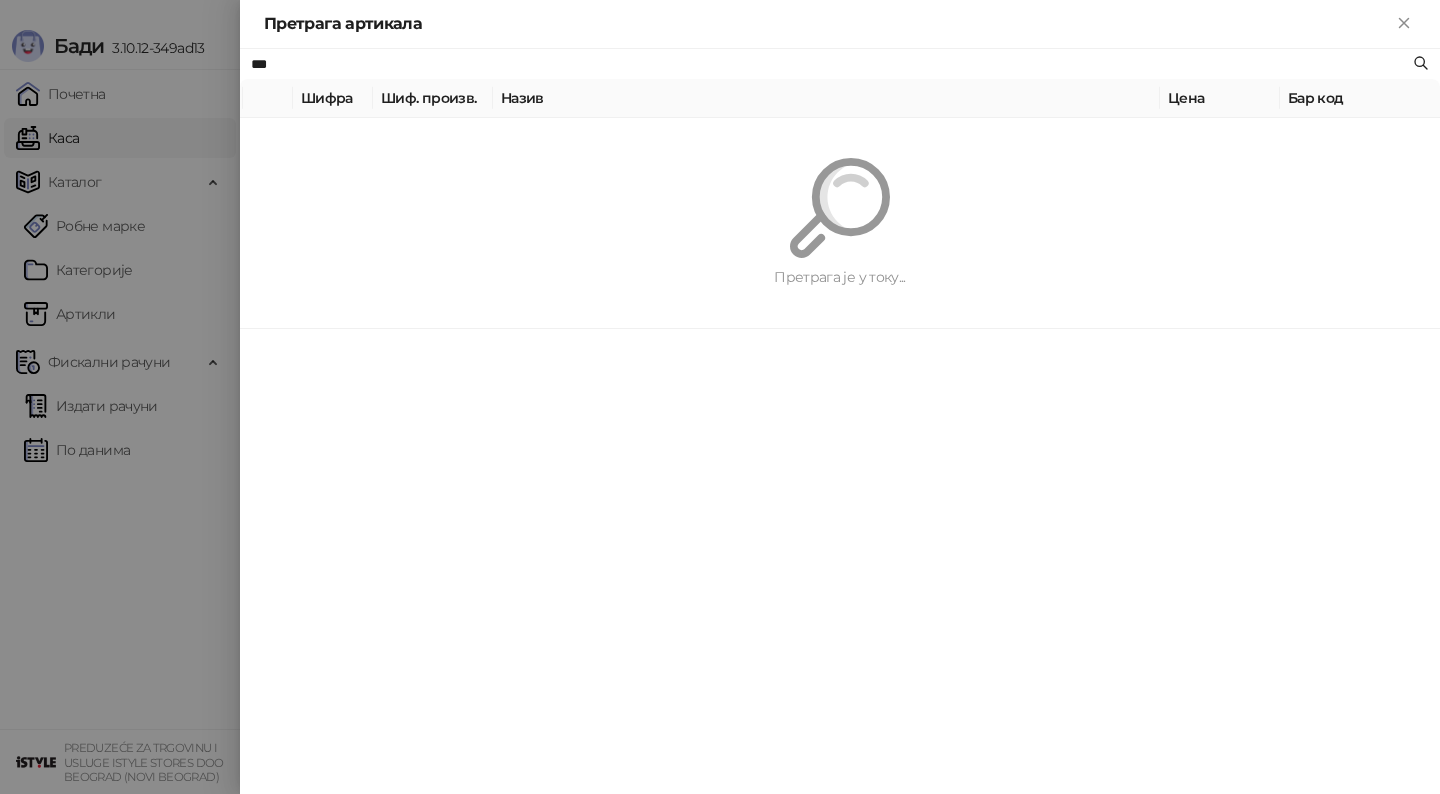 type on "***" 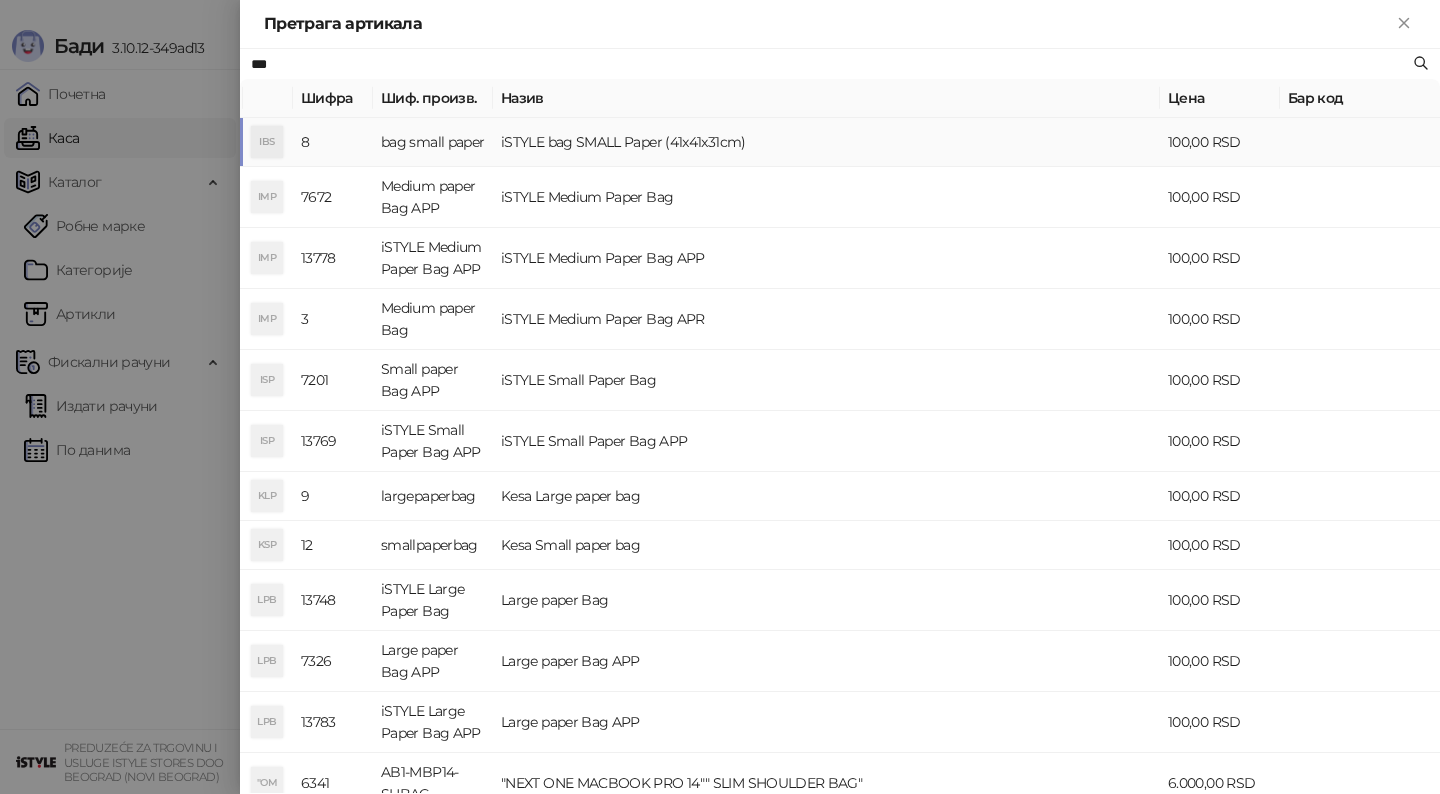 click on "iSTYLE bag SMALL Paper (41x41x31cm)" at bounding box center [826, 142] 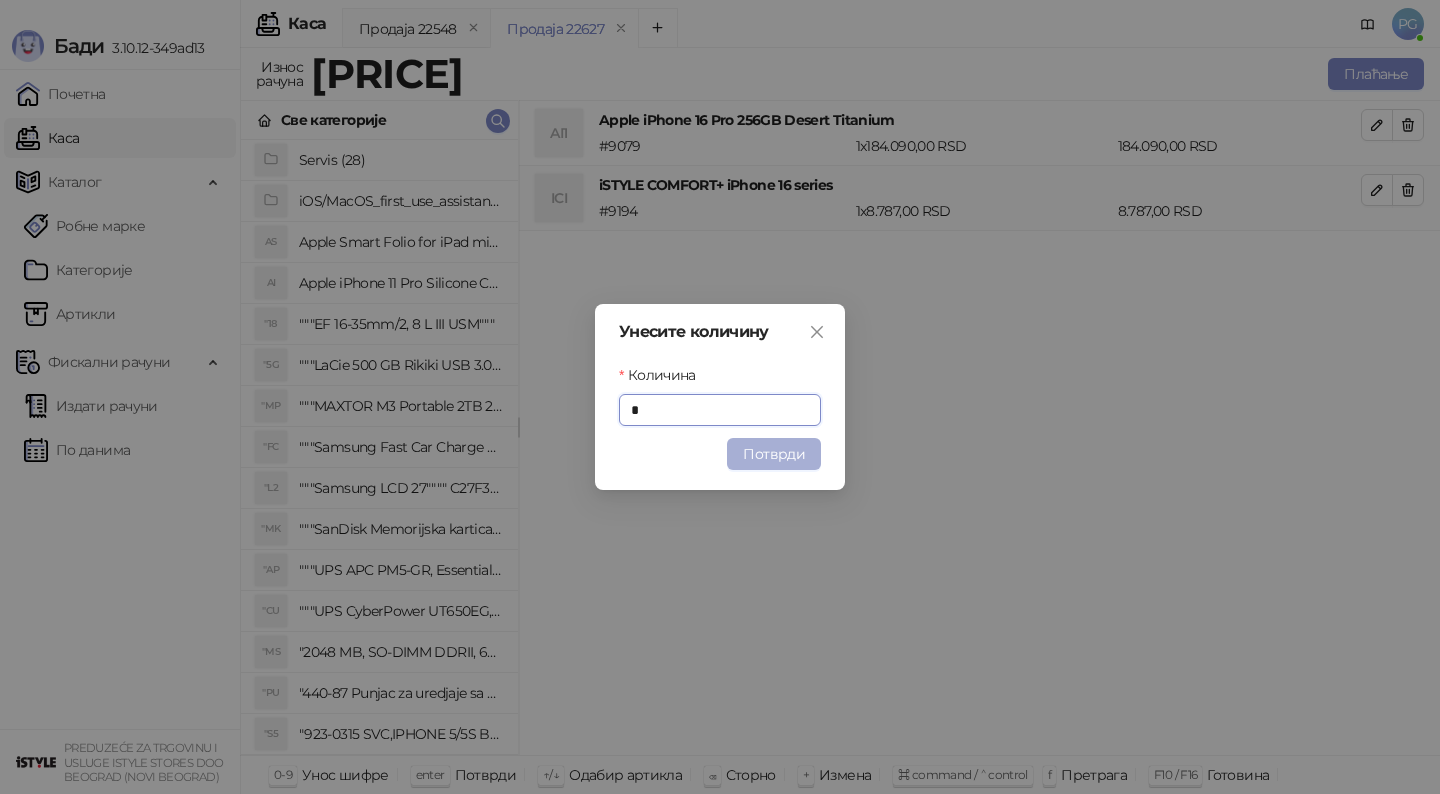 click on "Потврди" at bounding box center (774, 454) 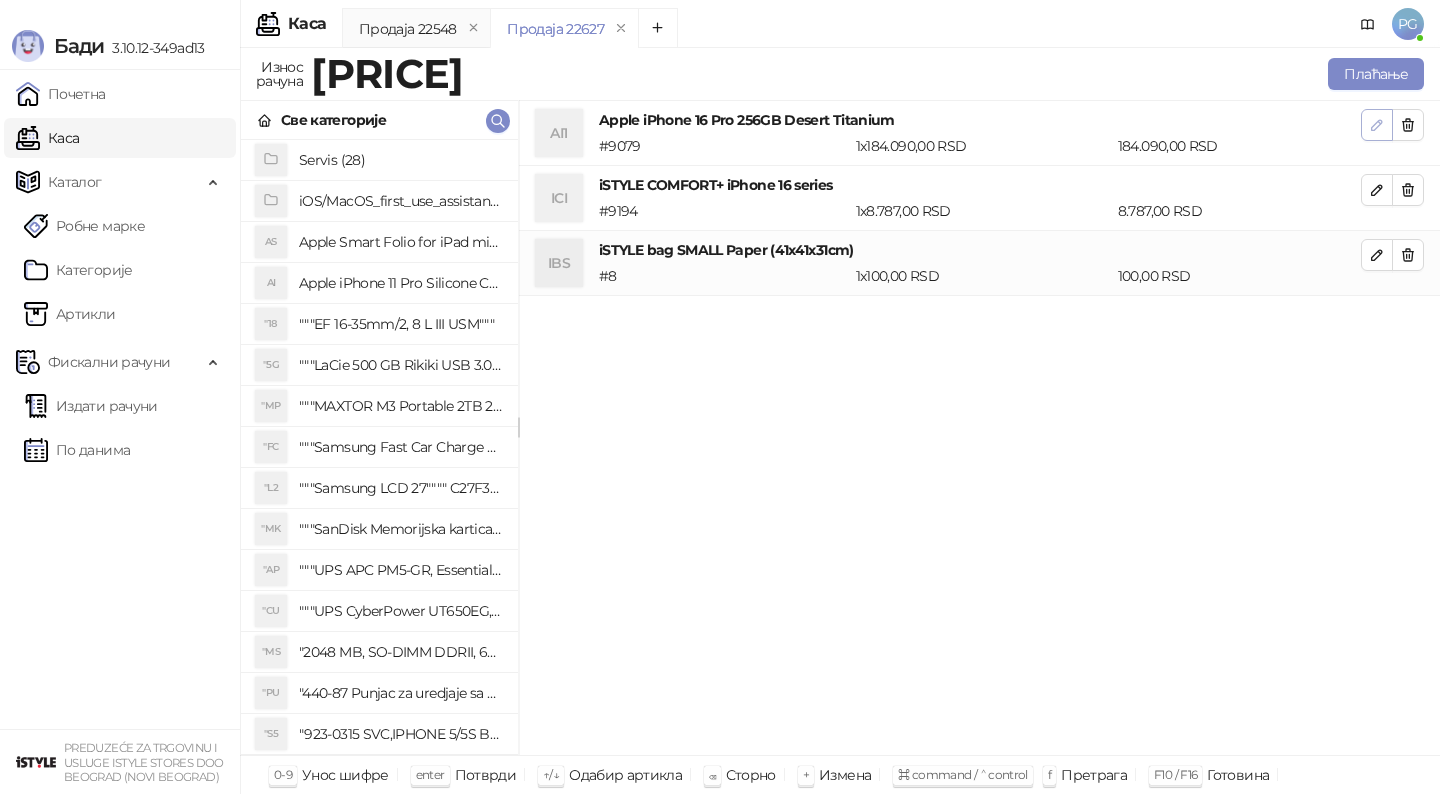 click 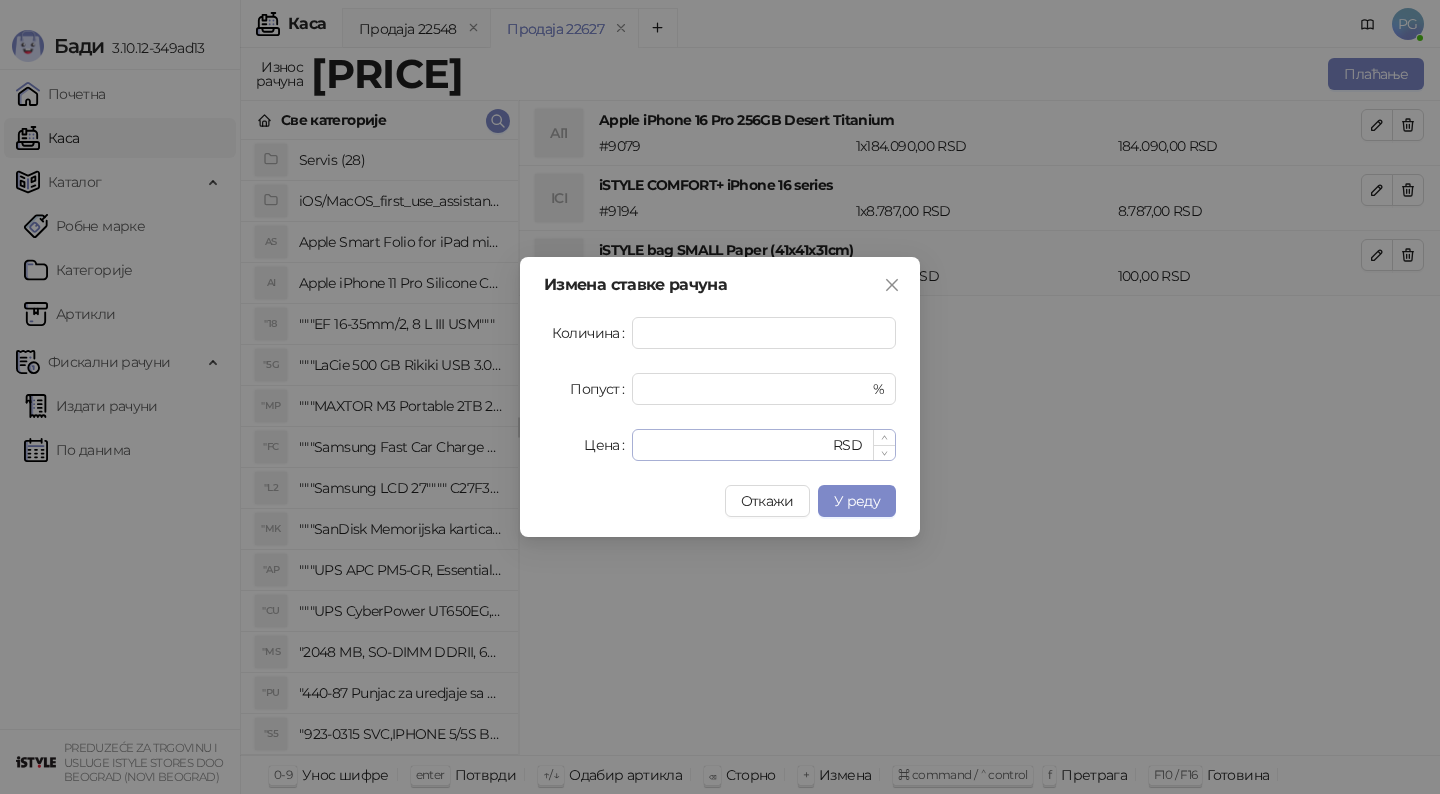 drag, startPoint x: 710, startPoint y: 460, endPoint x: 633, endPoint y: 459, distance: 77.00649 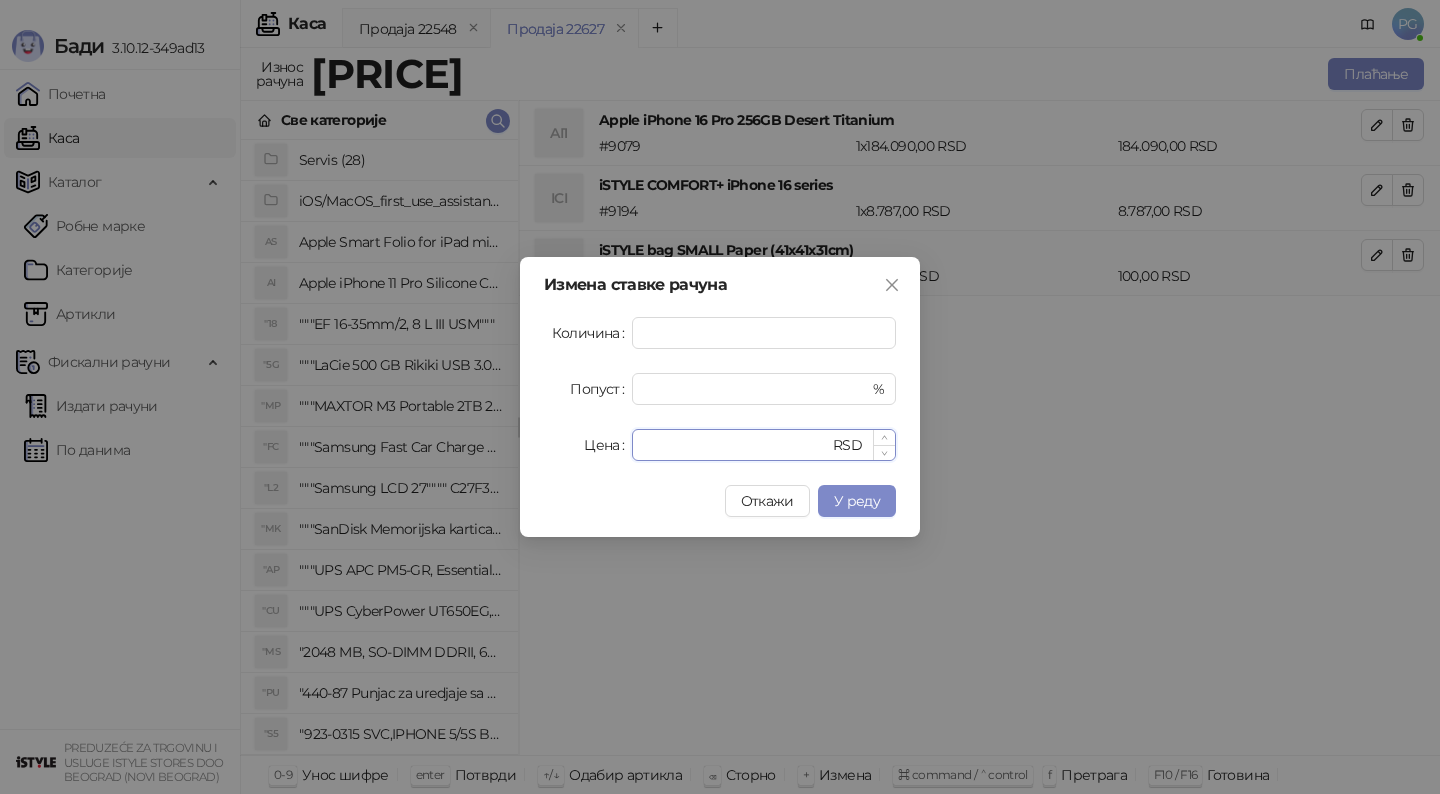 click on "******" at bounding box center [736, 445] 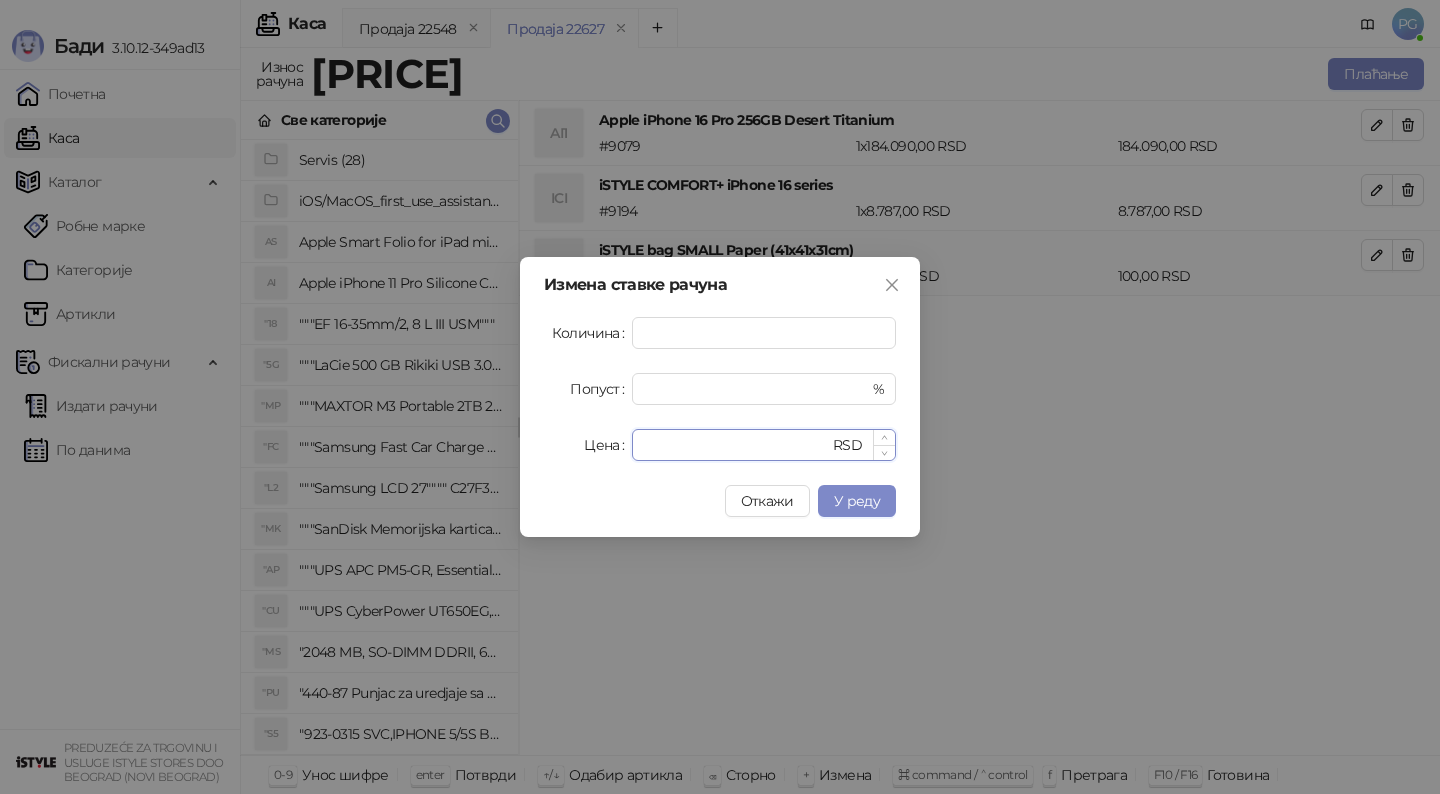 type on "******" 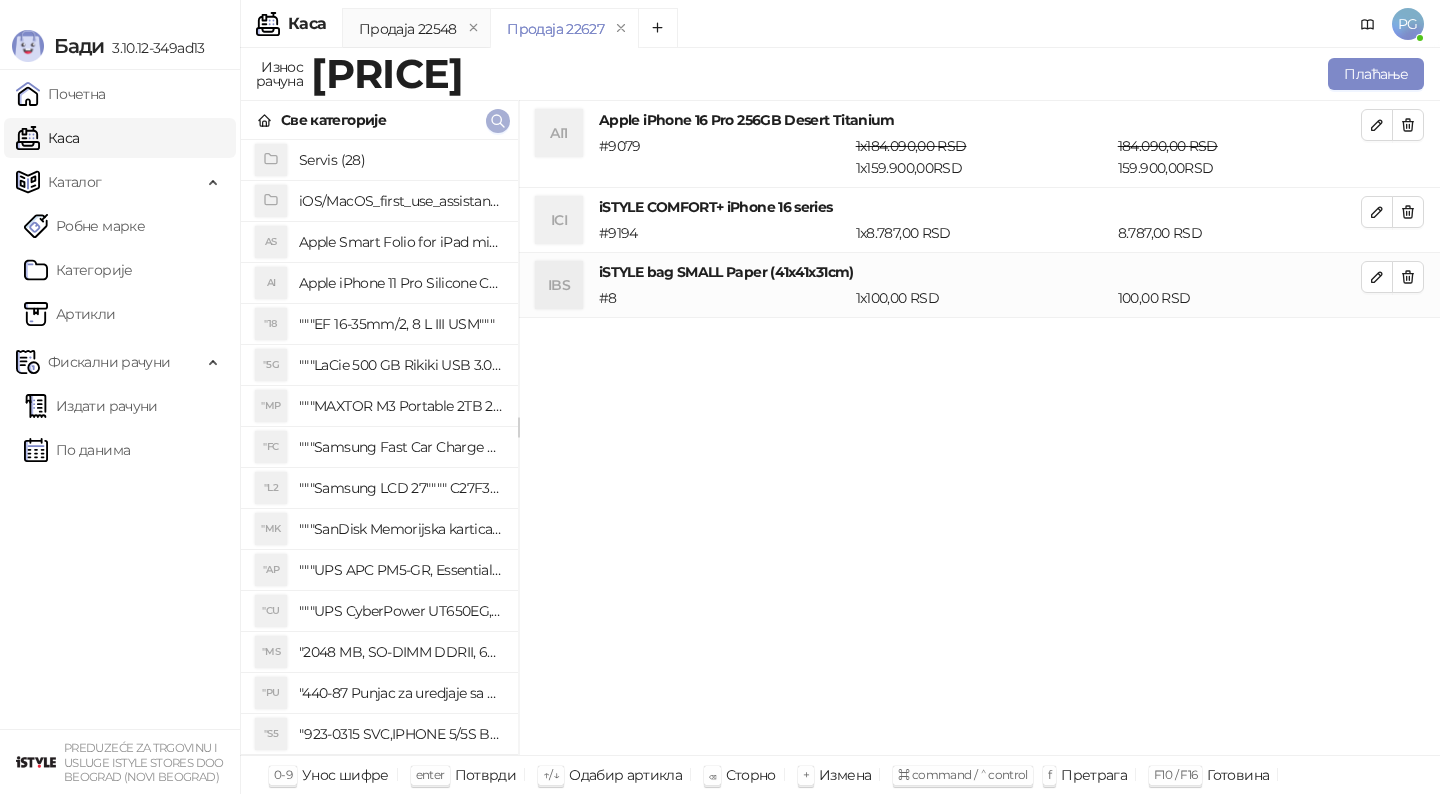 click 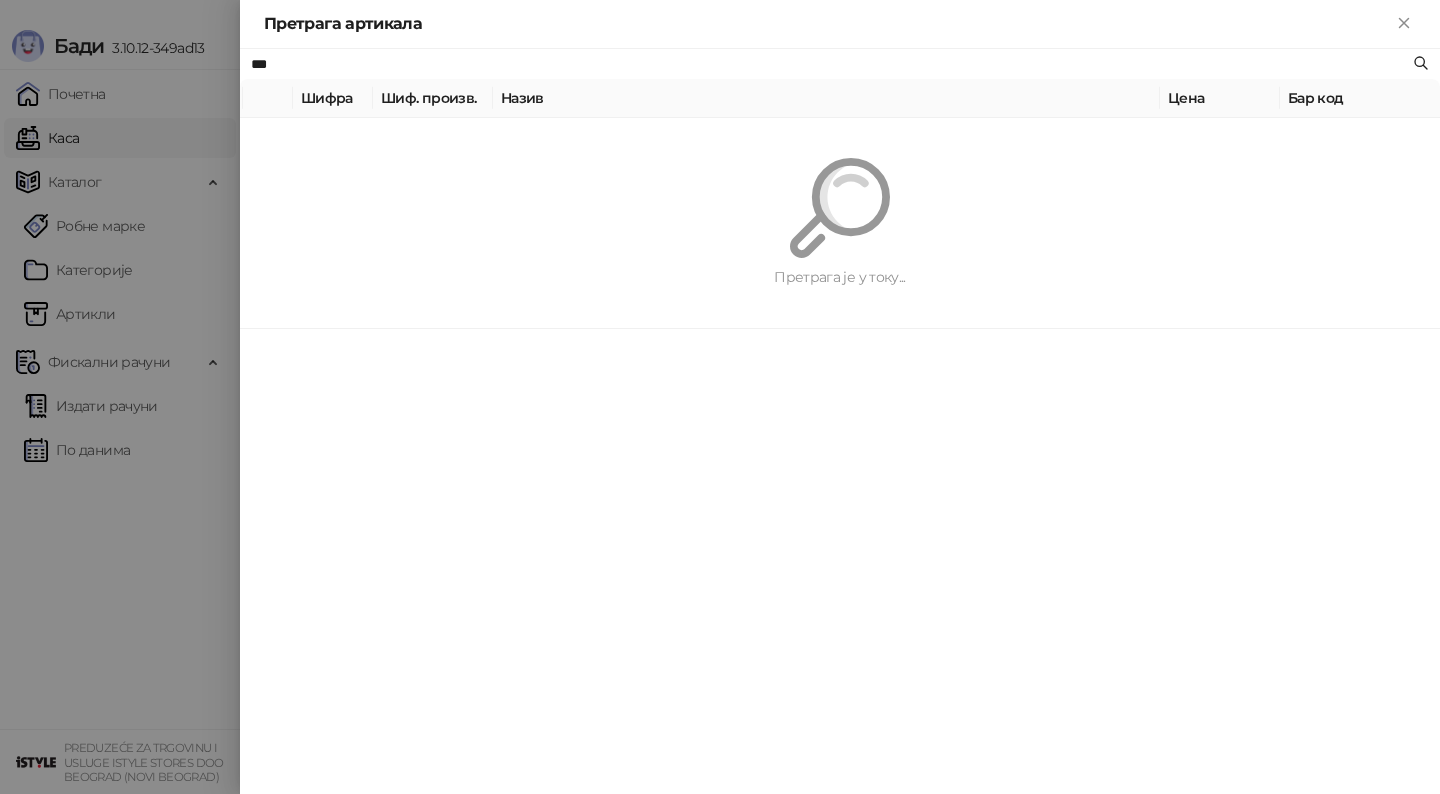 paste on "*****" 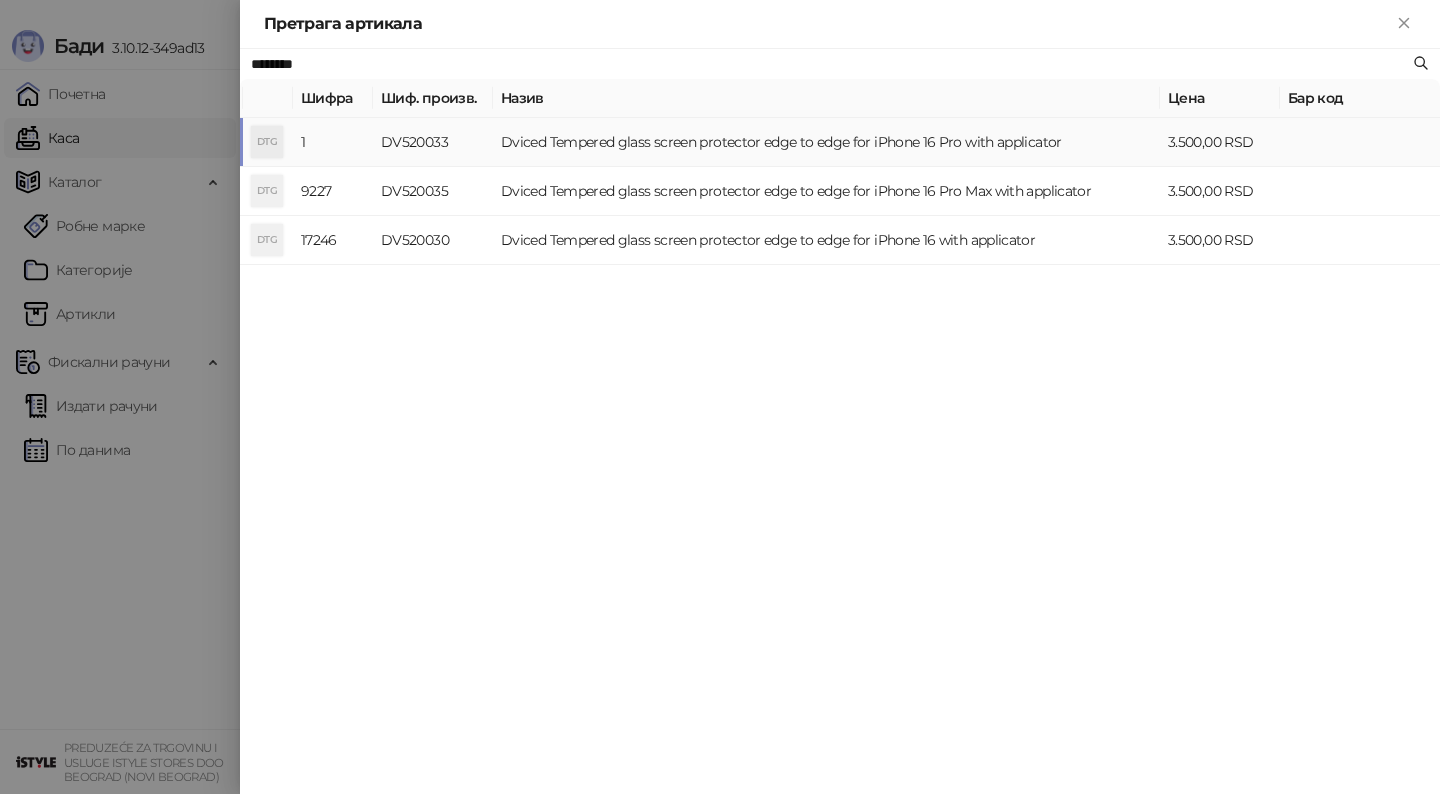 type on "********" 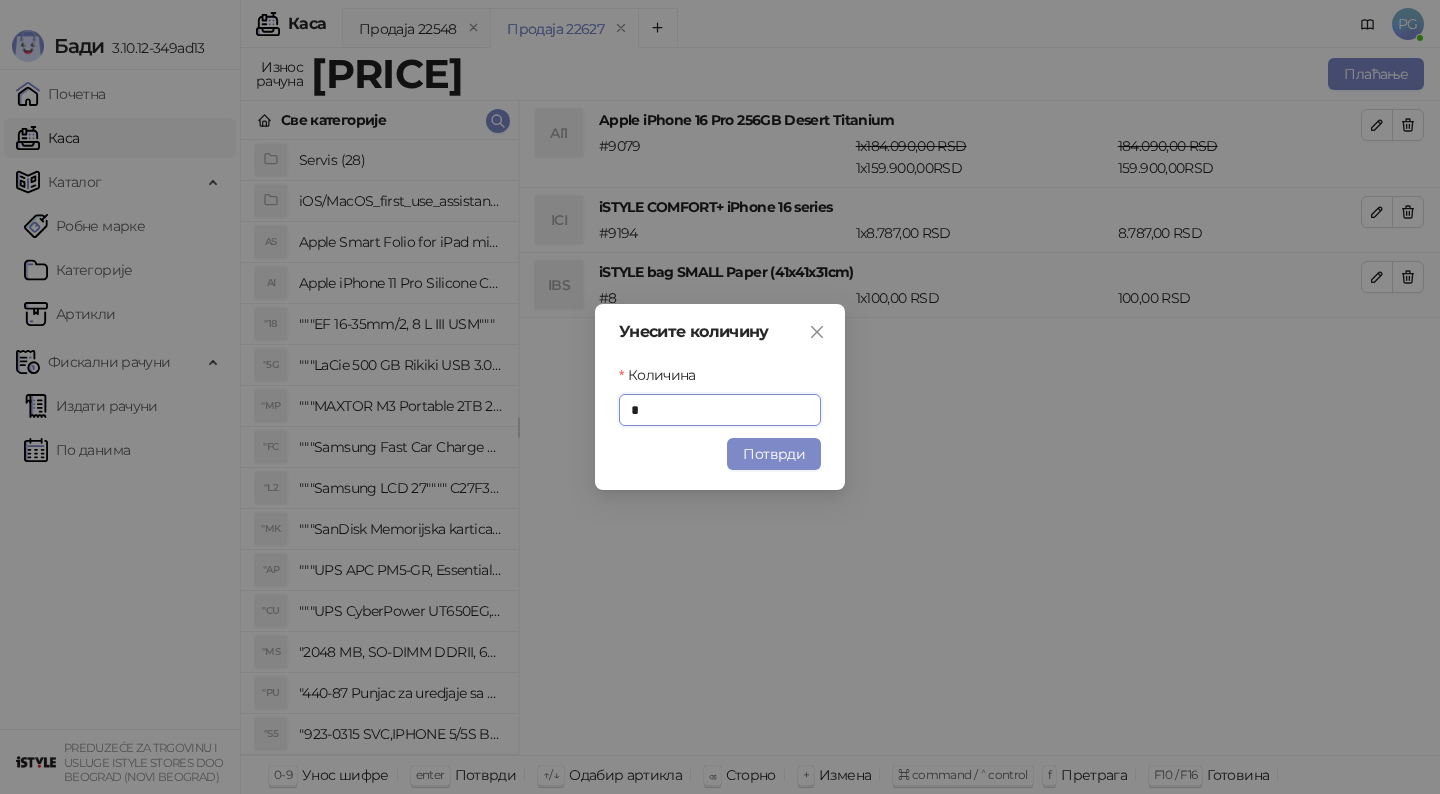 click on "Потврди" at bounding box center (774, 454) 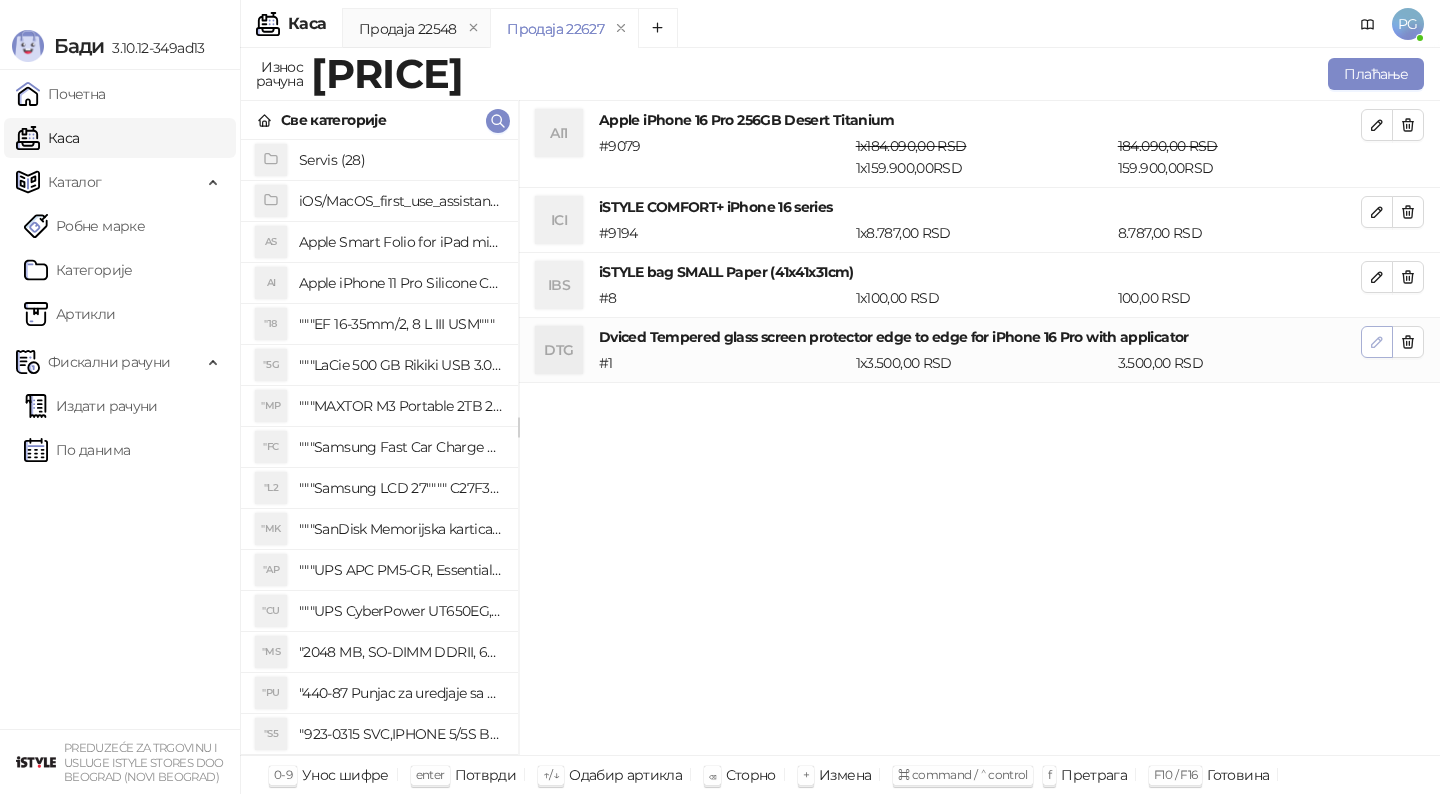 click at bounding box center (1377, 342) 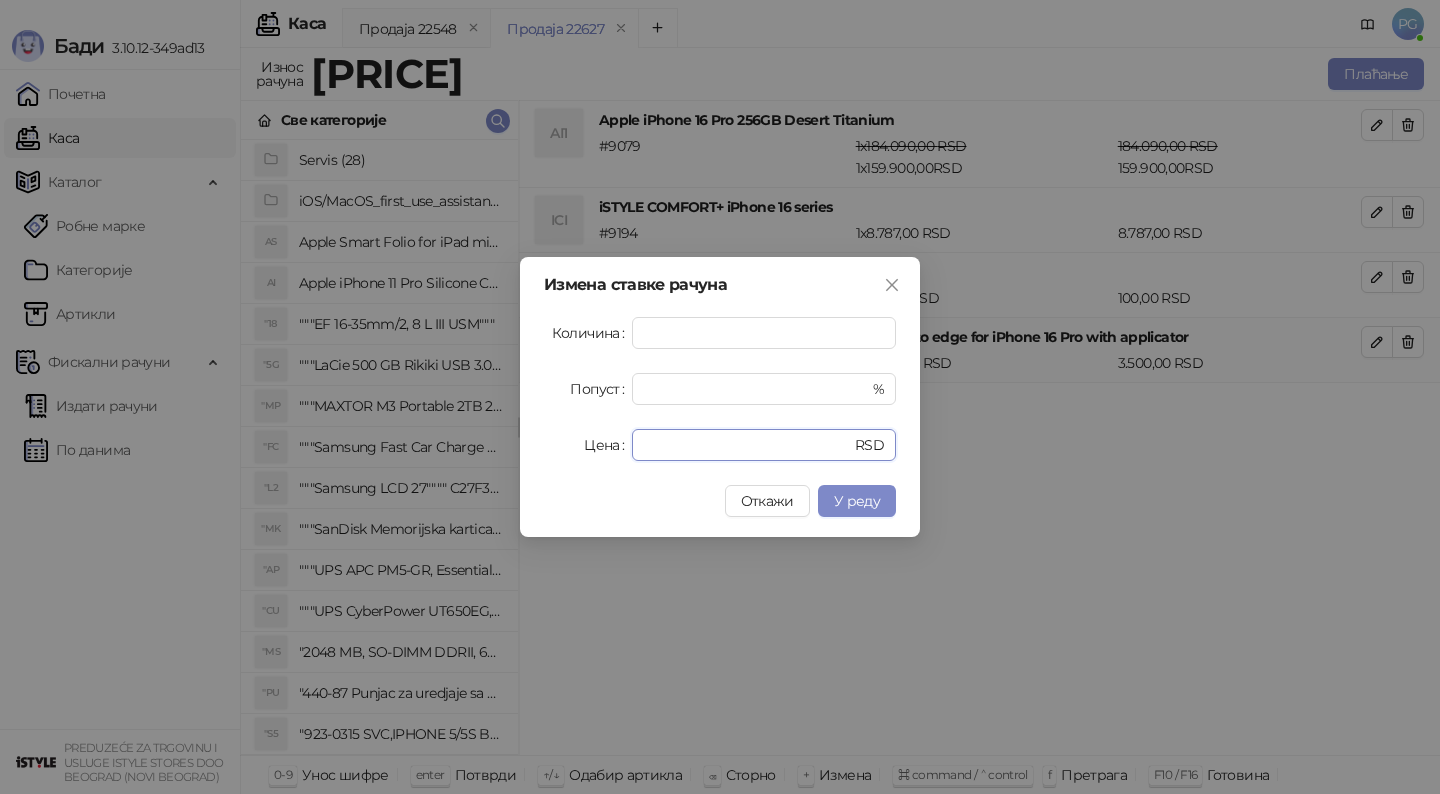 drag, startPoint x: 711, startPoint y: 442, endPoint x: 515, endPoint y: 442, distance: 196 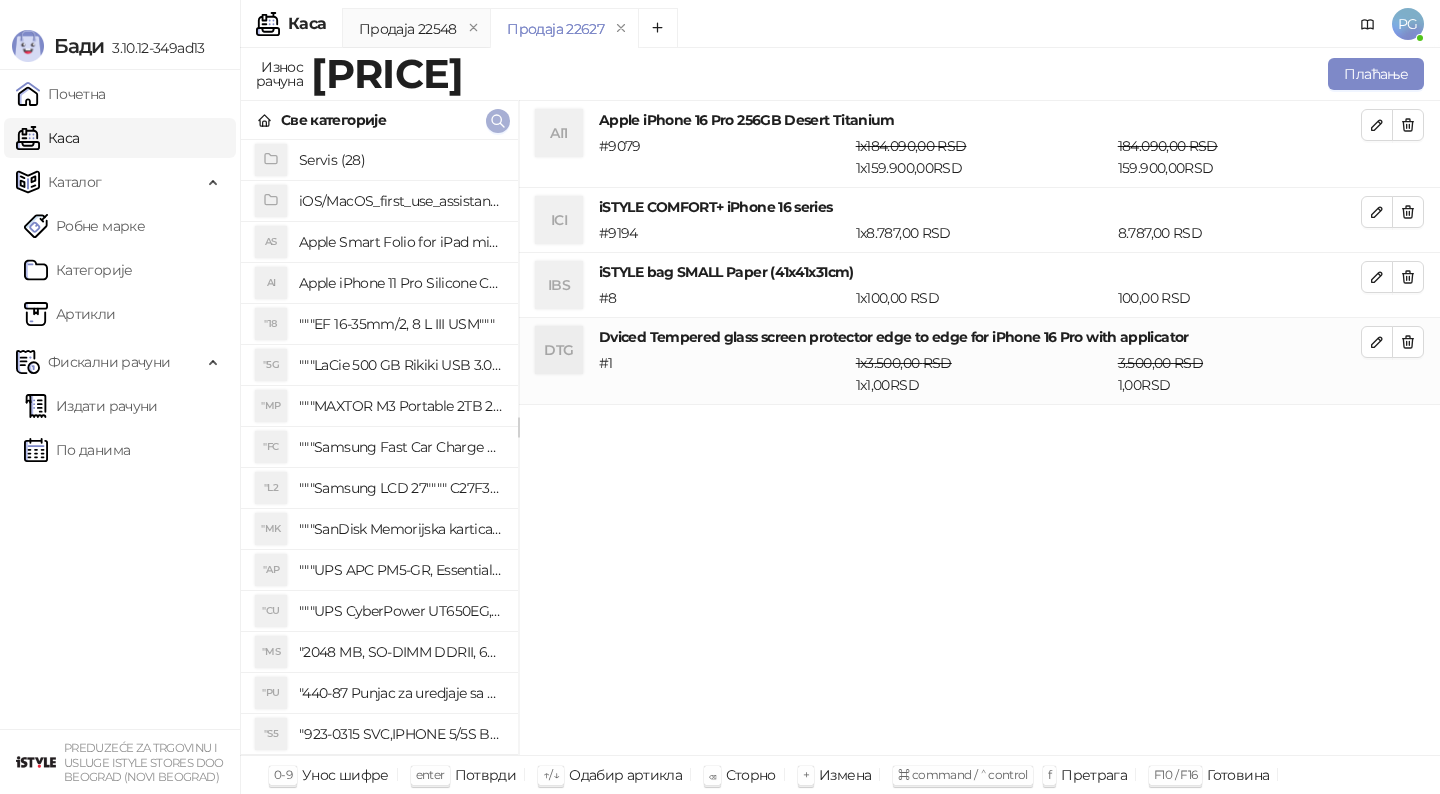 click 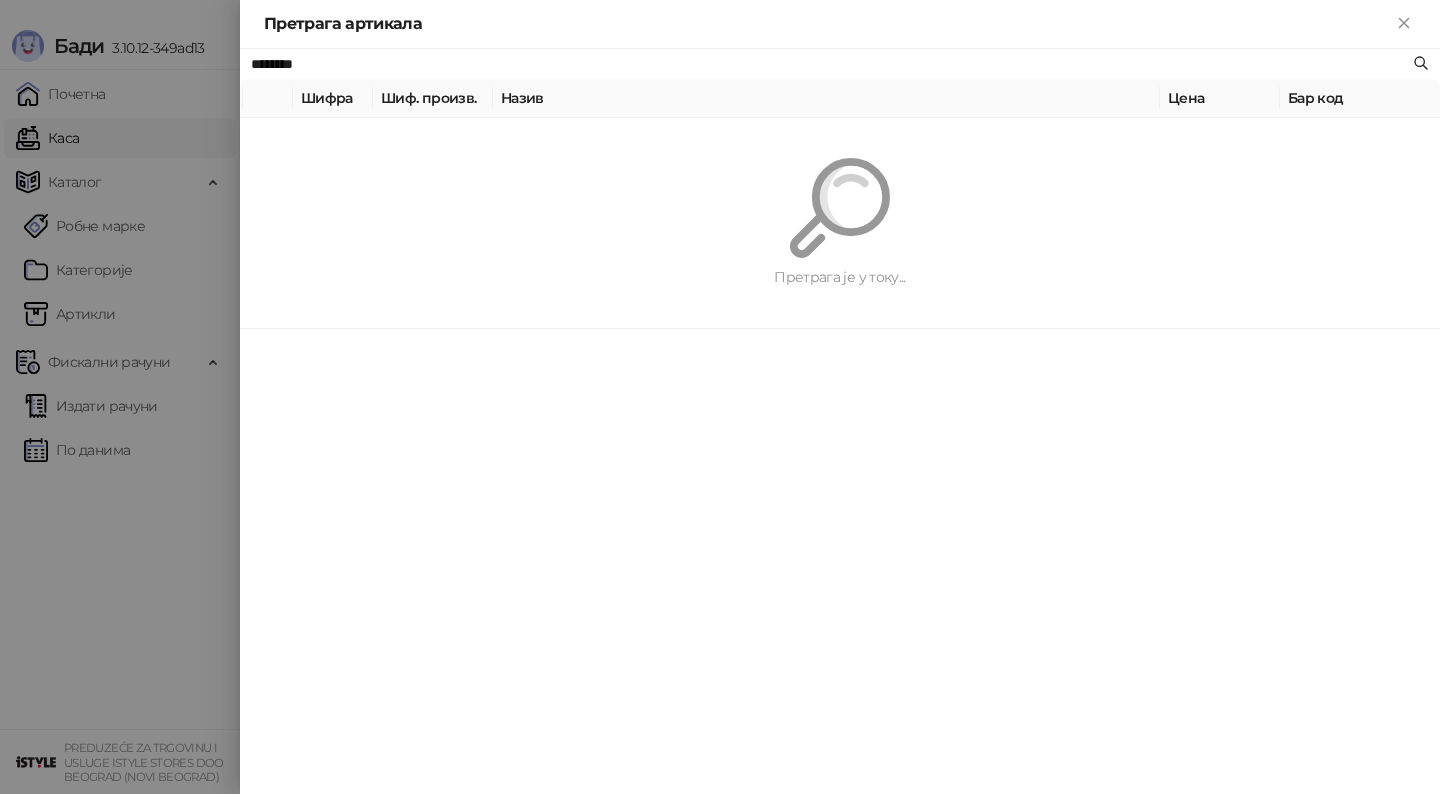 paste on "**********" 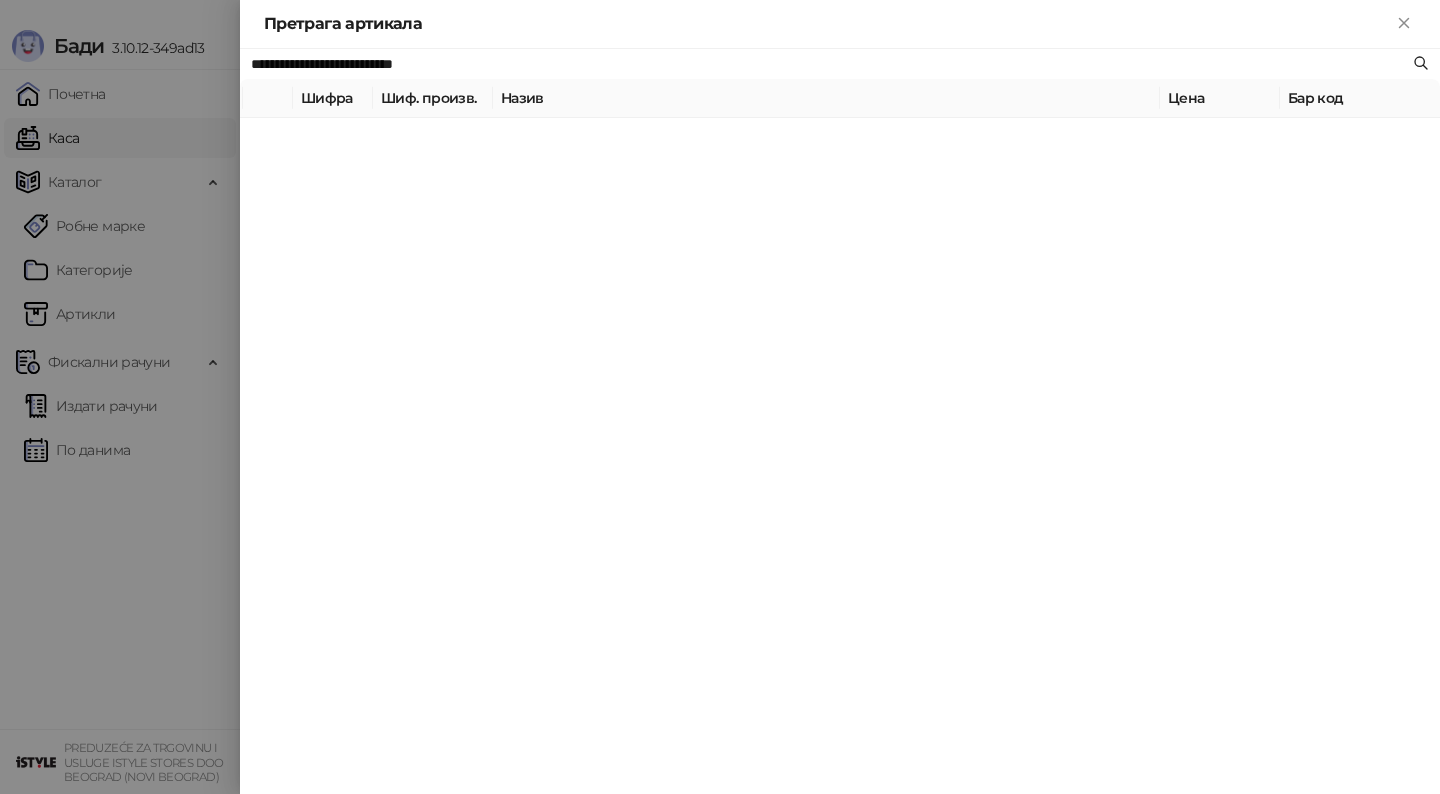 type on "**********" 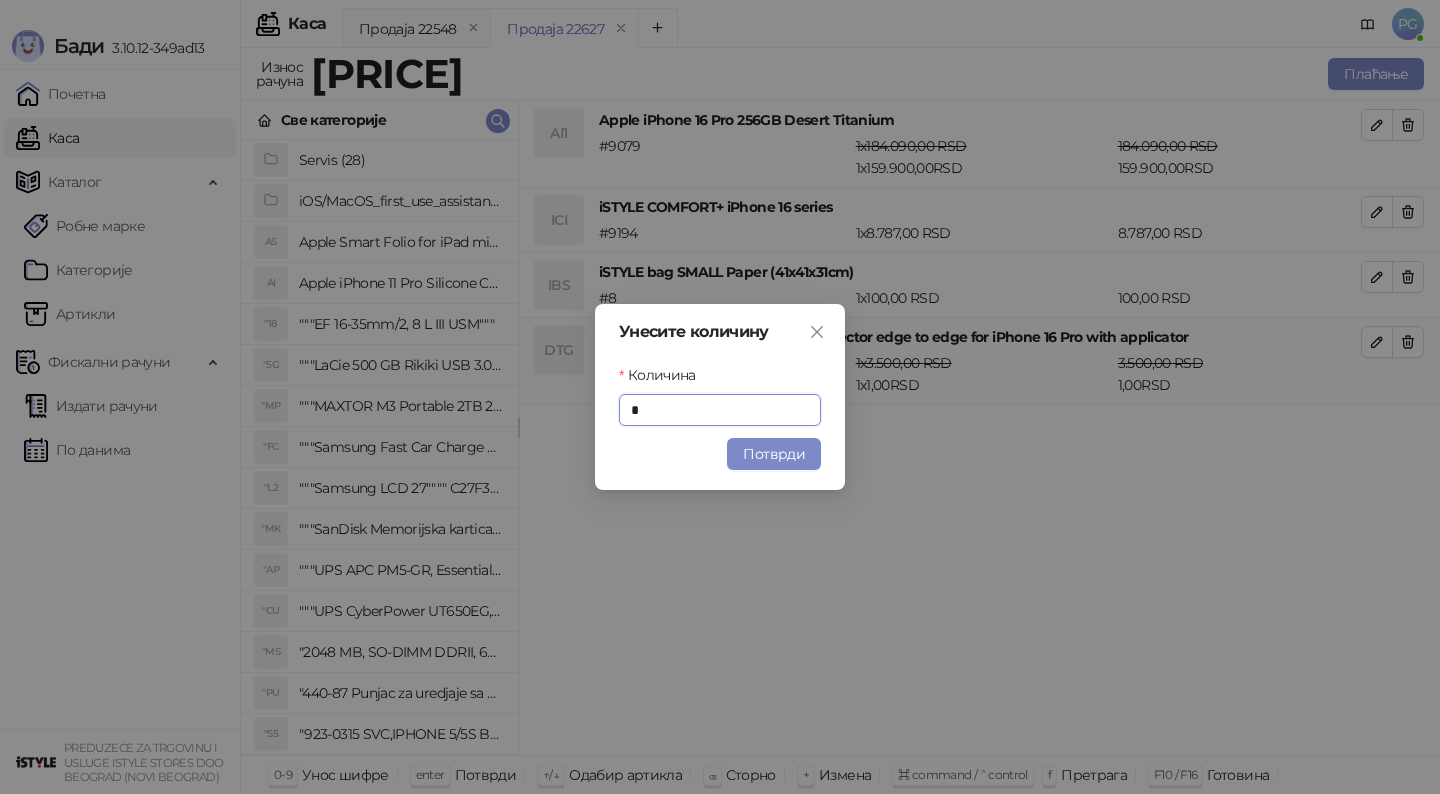 click on "Потврди" at bounding box center (774, 454) 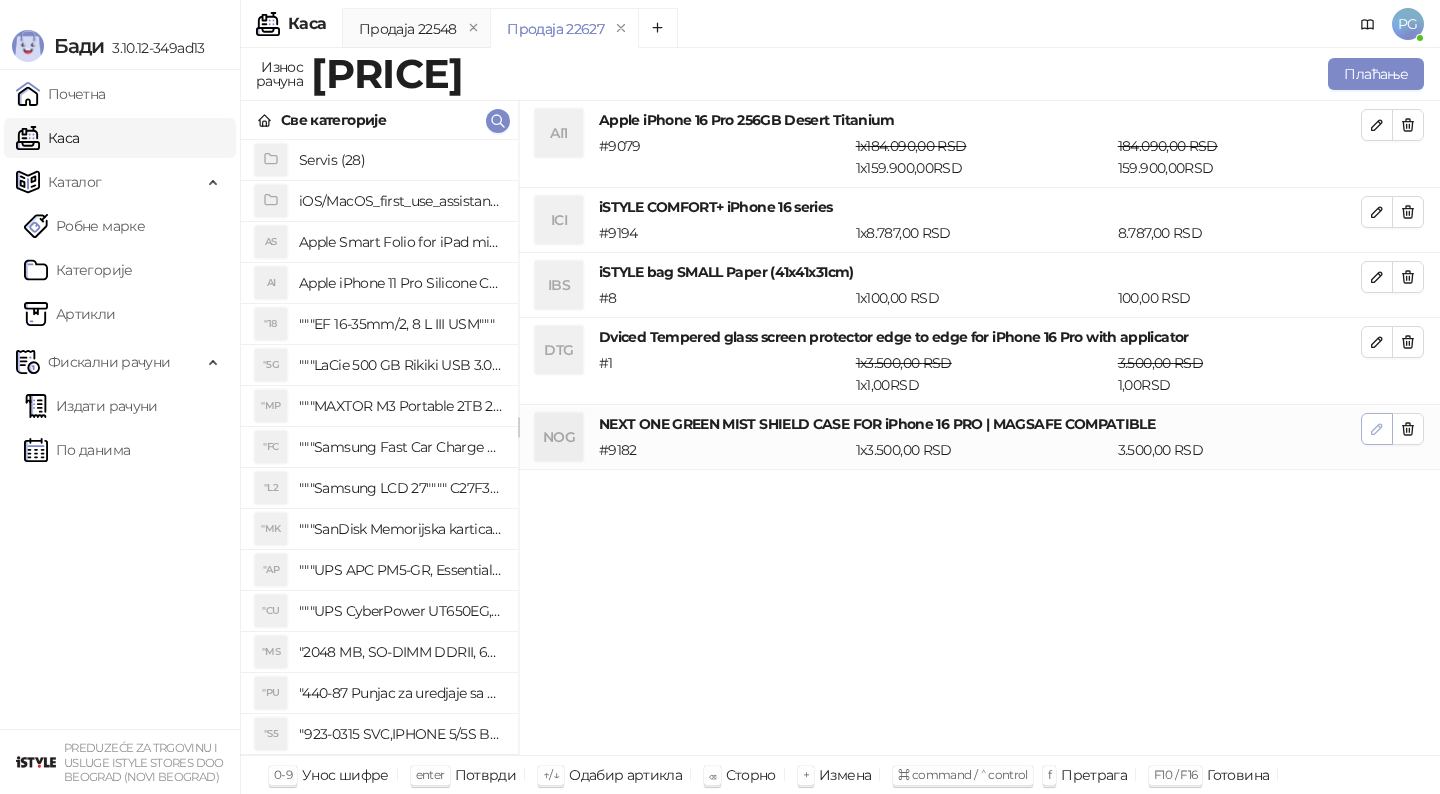 click at bounding box center [1377, 429] 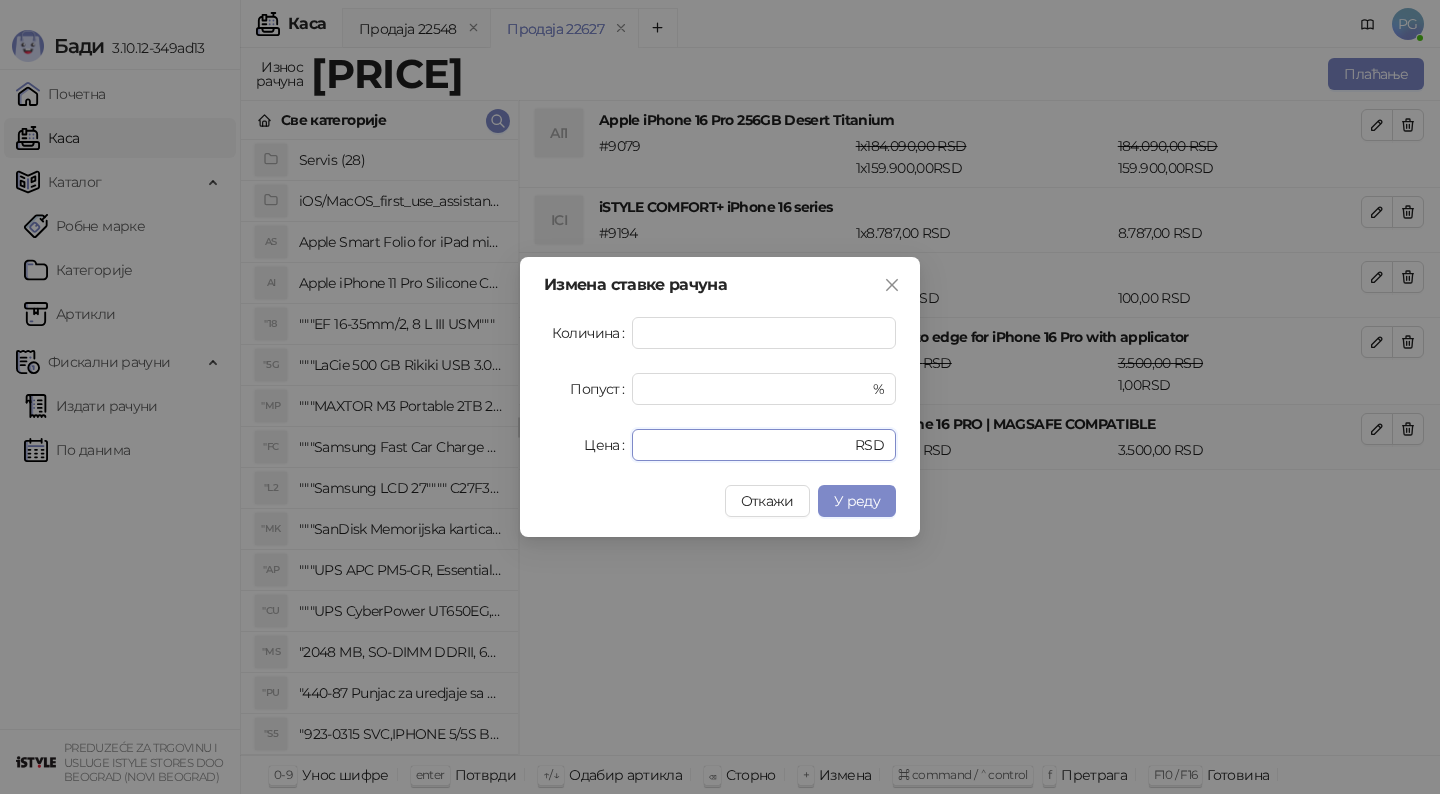 drag, startPoint x: 689, startPoint y: 447, endPoint x: 586, endPoint y: 447, distance: 103 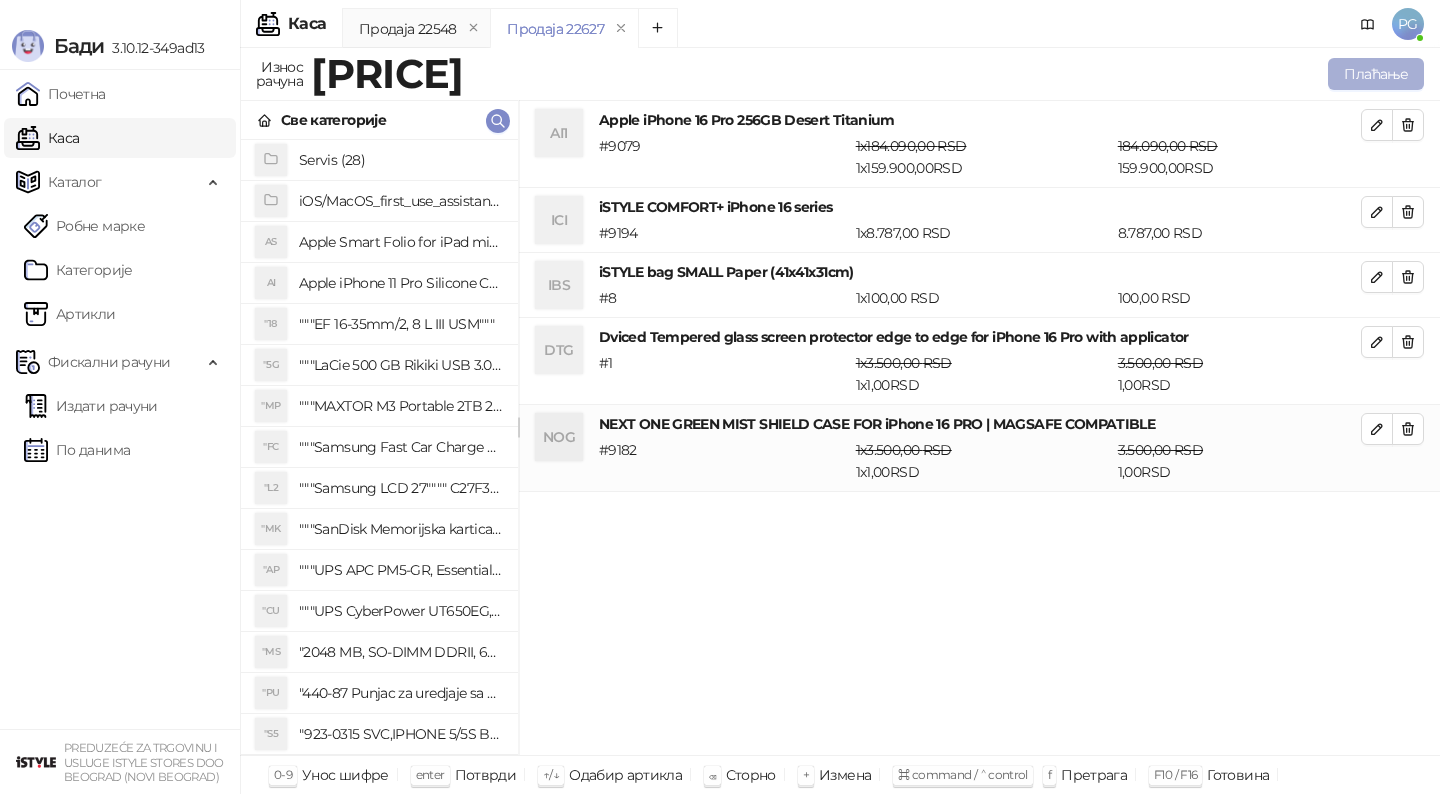 click on "Плаћање" at bounding box center [1376, 74] 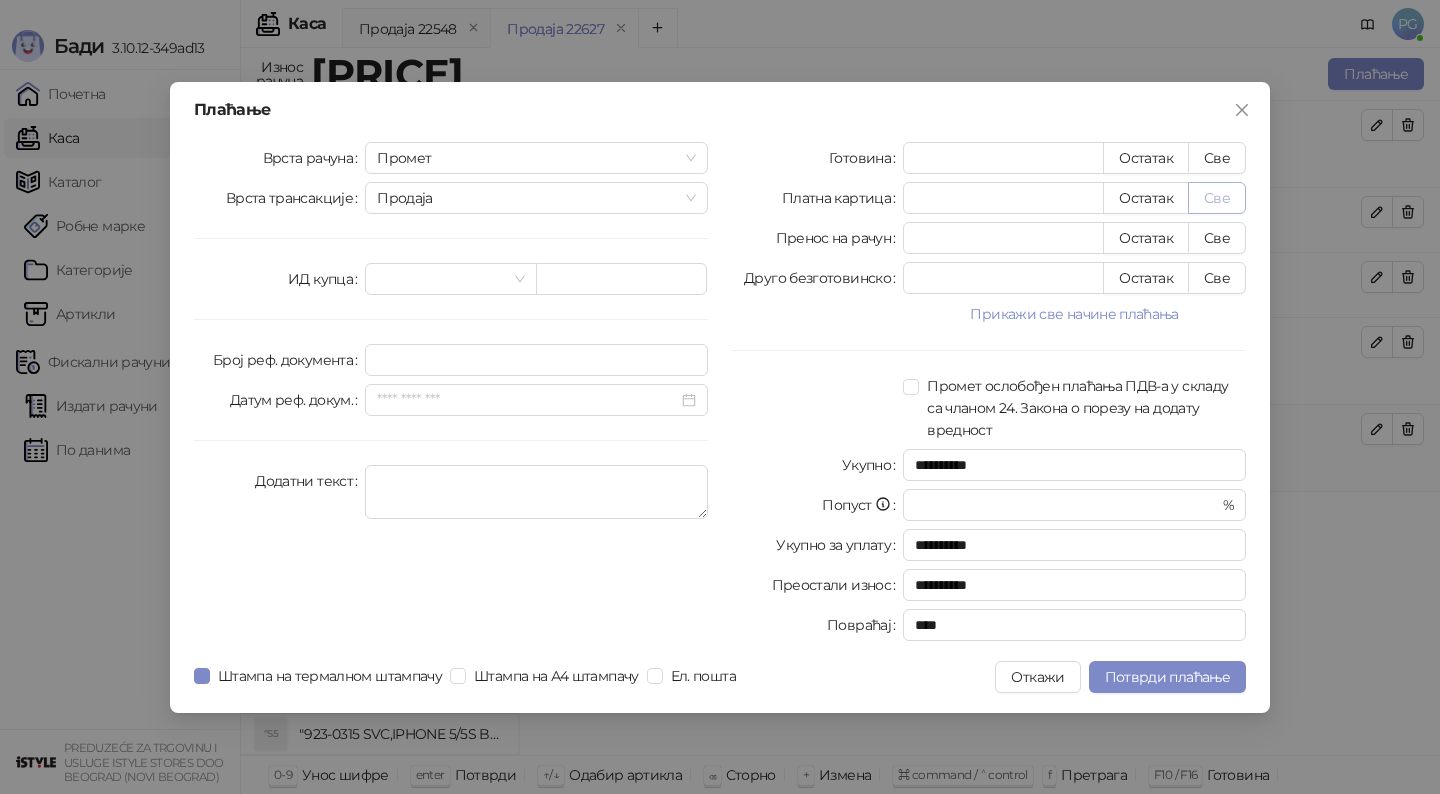 click on "Све" at bounding box center (1217, 198) 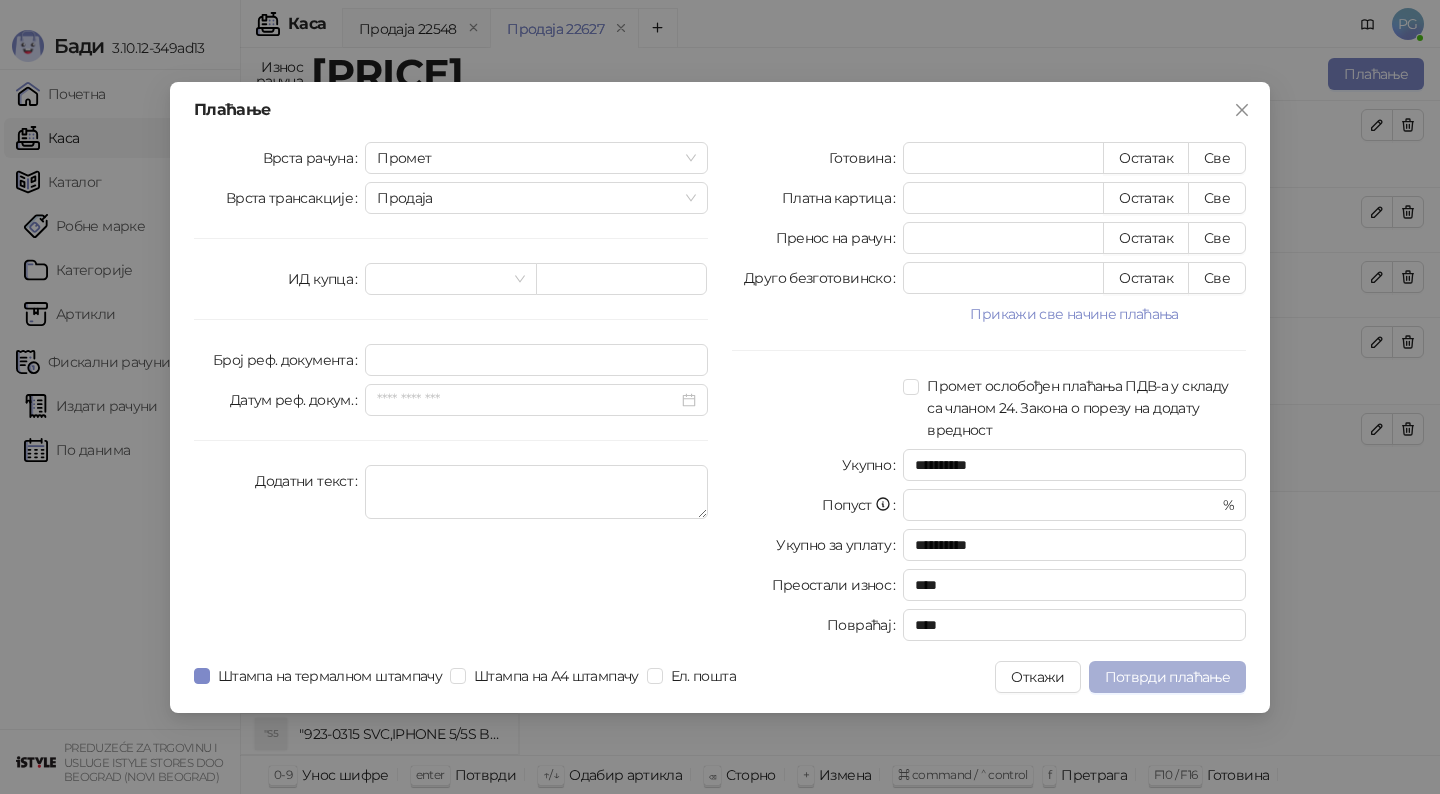 click on "Потврди плаћање" at bounding box center [1167, 677] 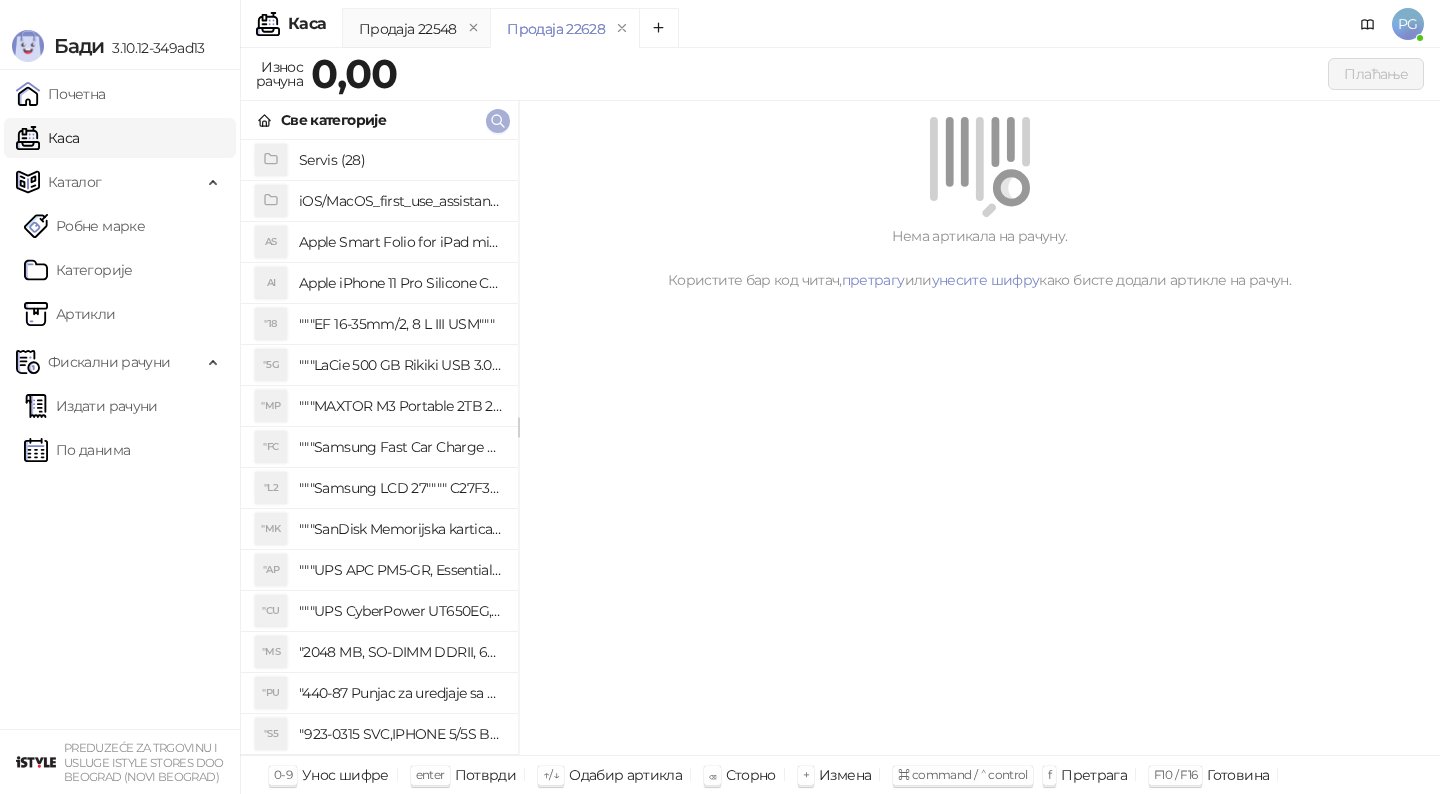 click 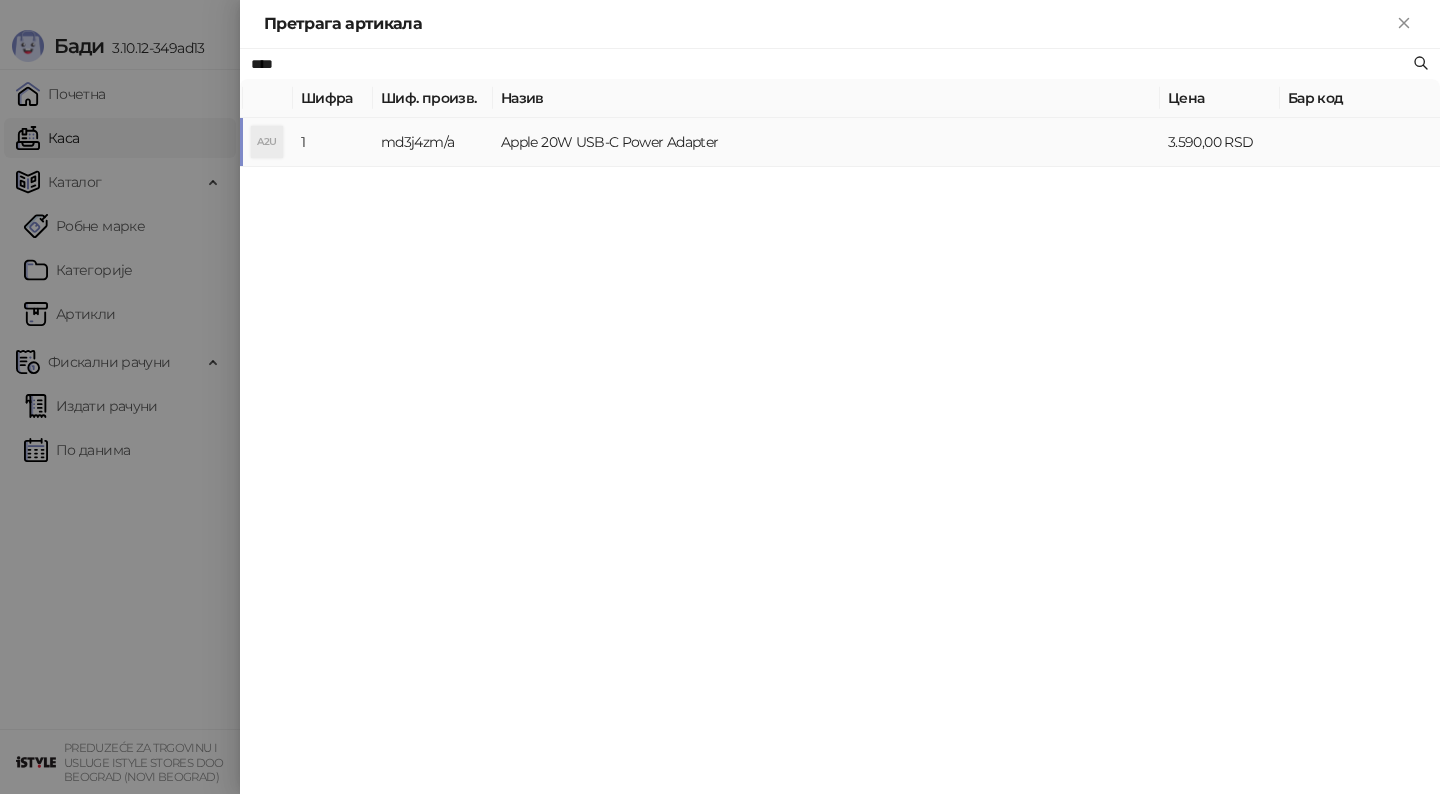 click on "Apple 20W USB-C Power Adapter" at bounding box center [826, 142] 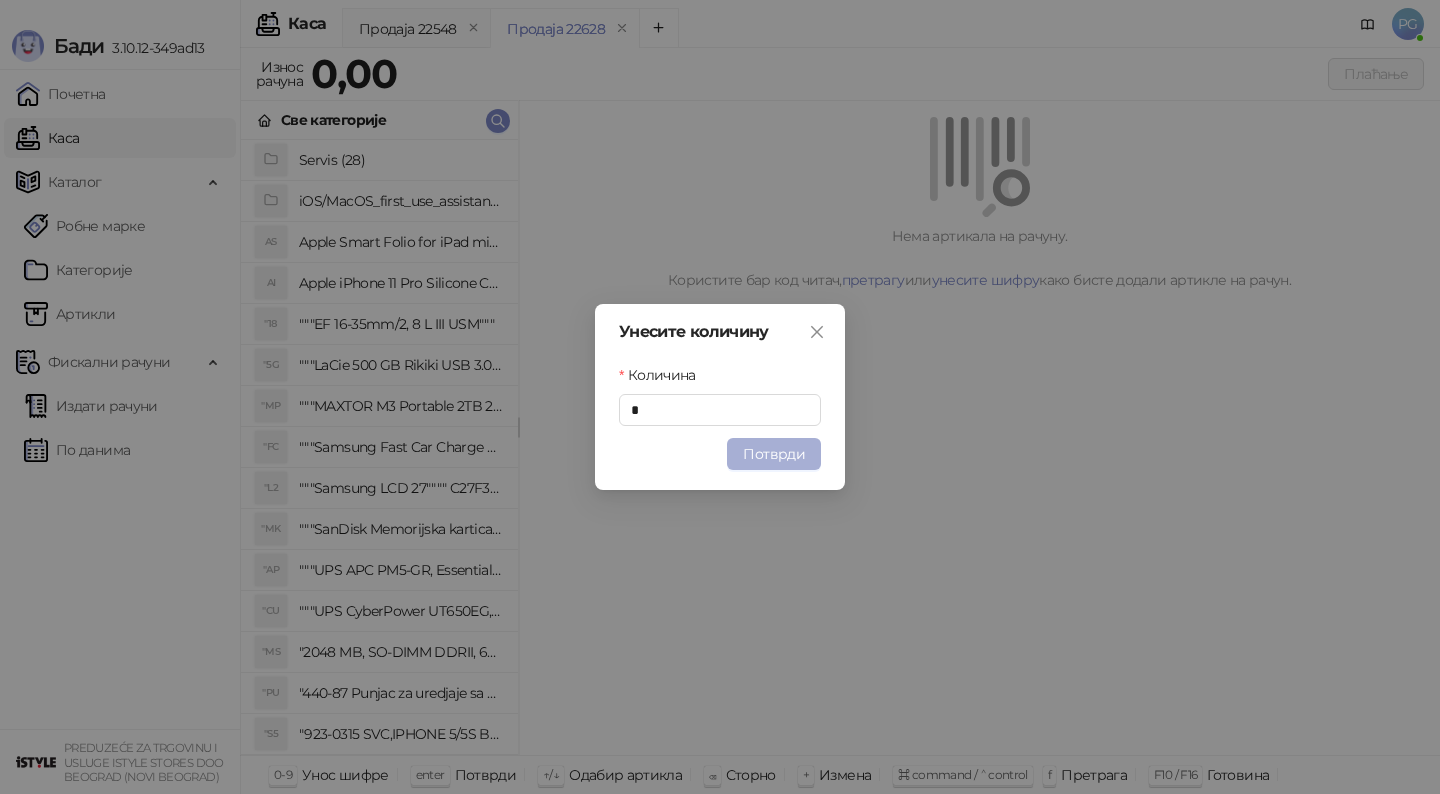 click on "Потврди" at bounding box center [774, 454] 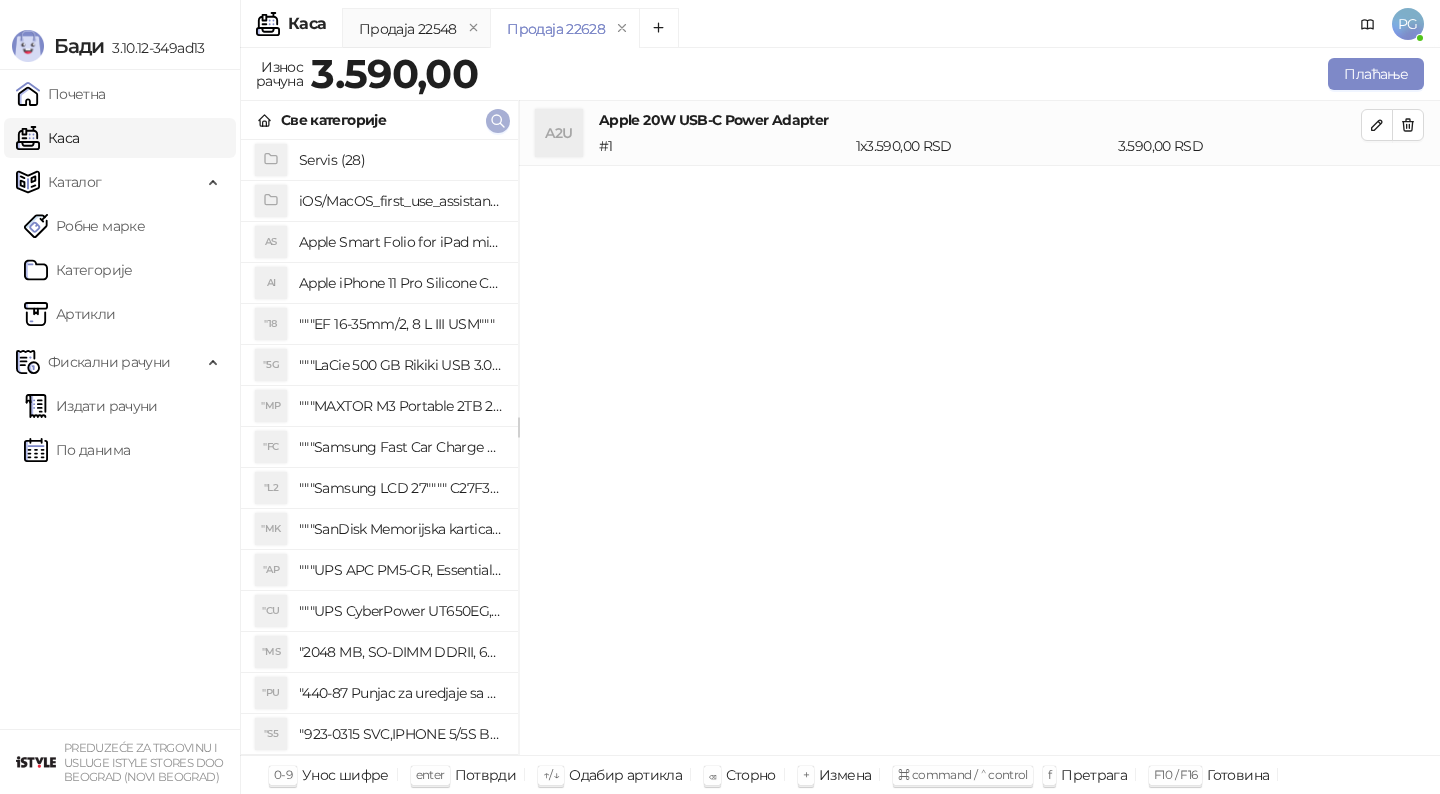 click on "Све категорије" at bounding box center (379, 120) 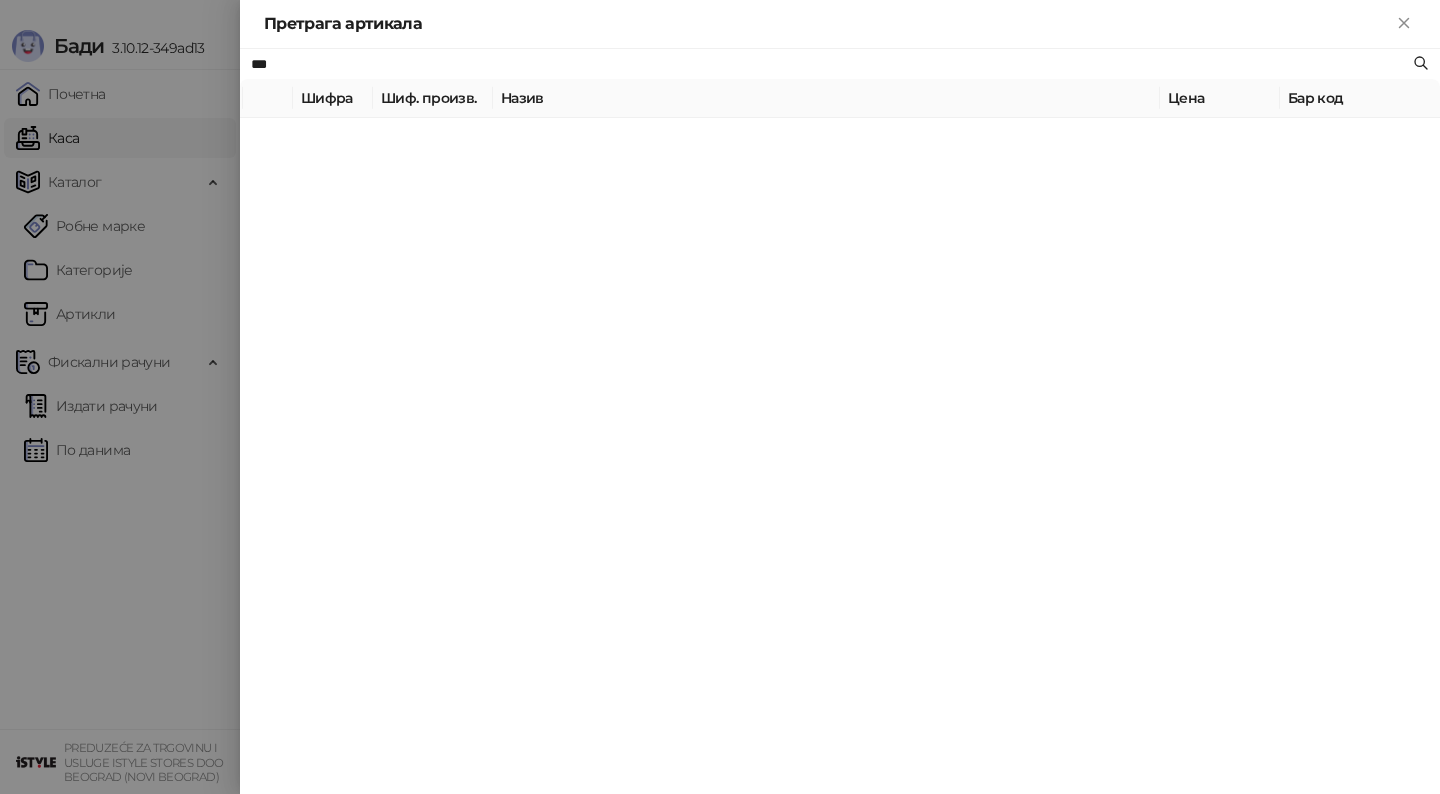 type on "***" 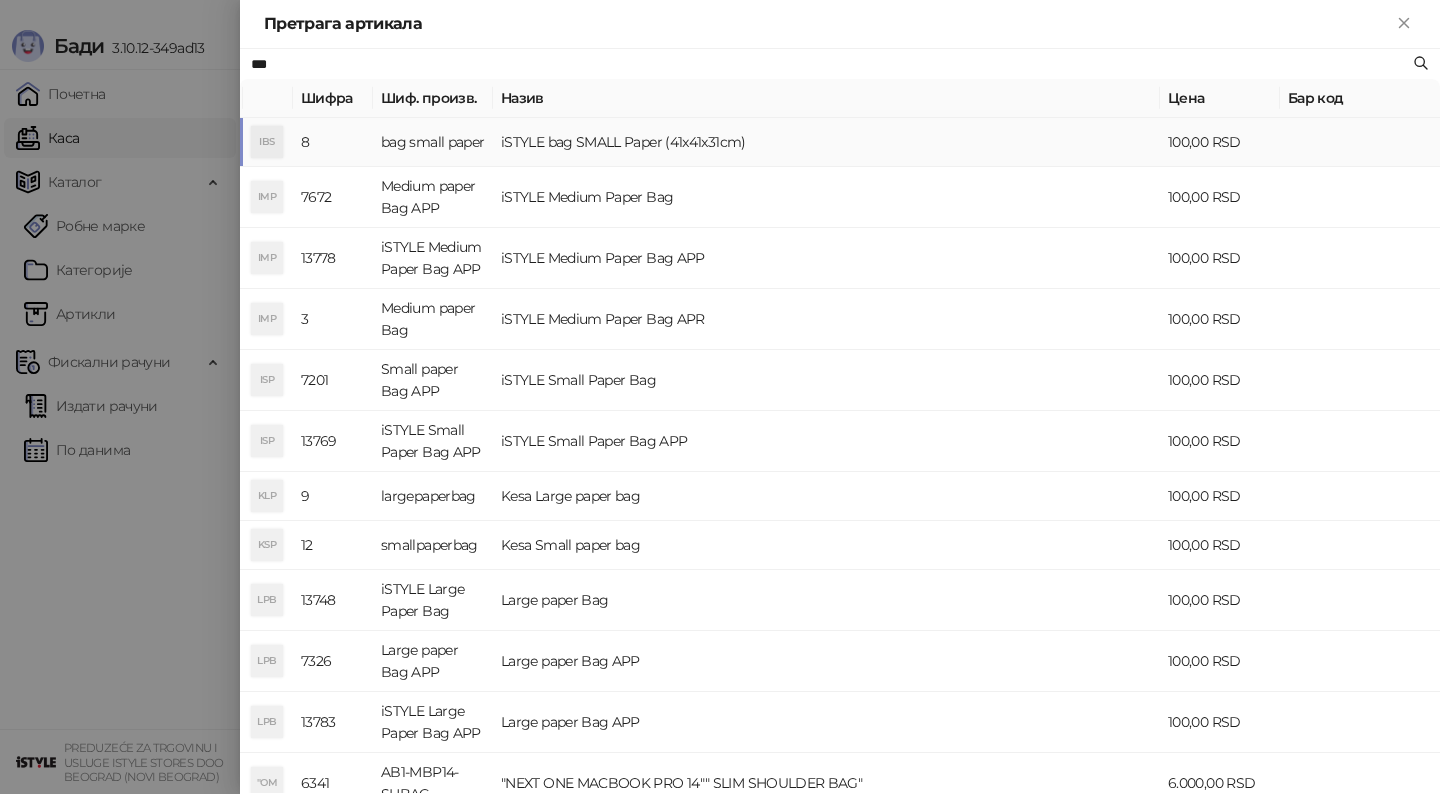 click on "iSTYLE bag SMALL Paper (41x41x31cm)" at bounding box center [826, 142] 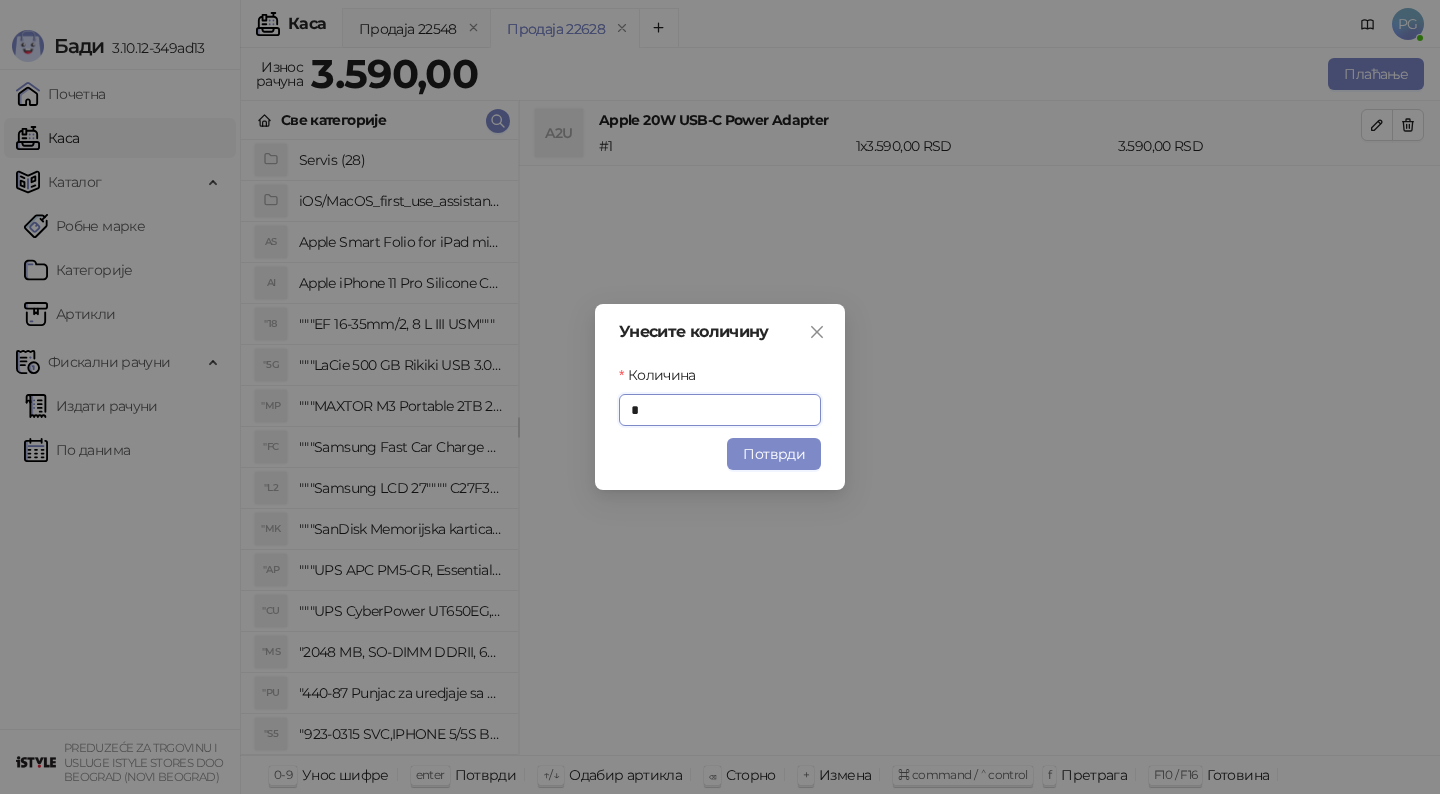 click on "Унесите количину Количина * Потврди" at bounding box center [720, 397] 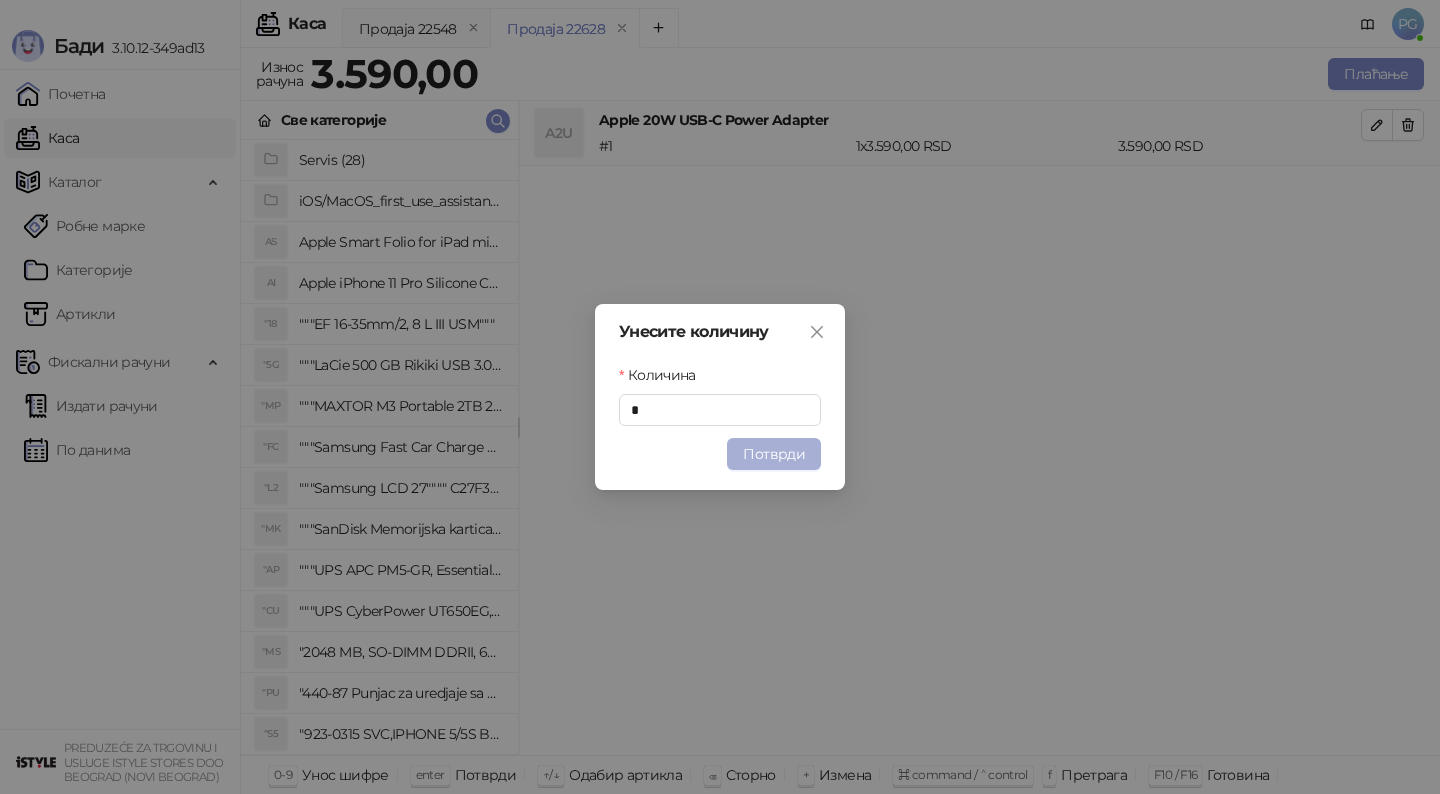 click on "Потврди" at bounding box center (774, 454) 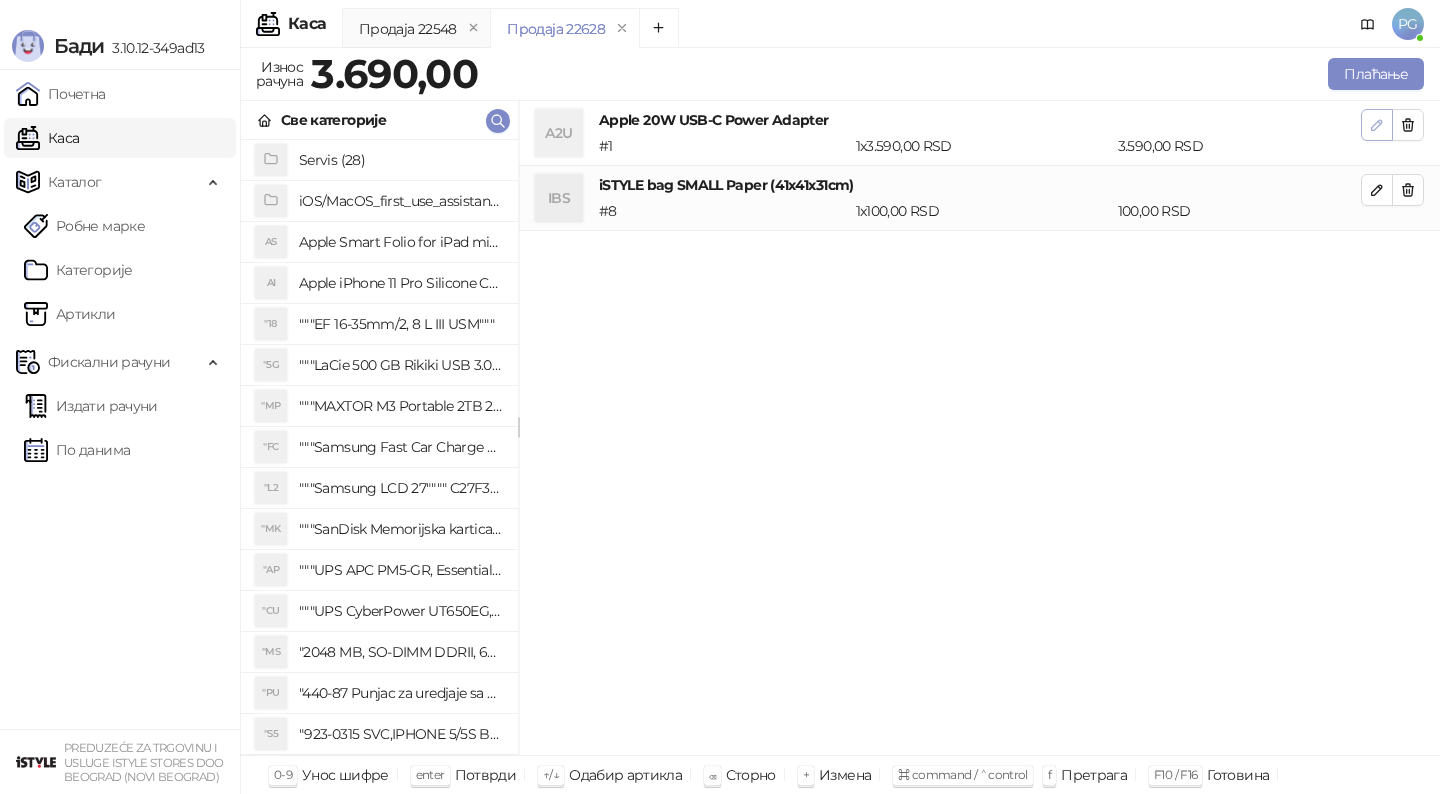 click at bounding box center [1377, 125] 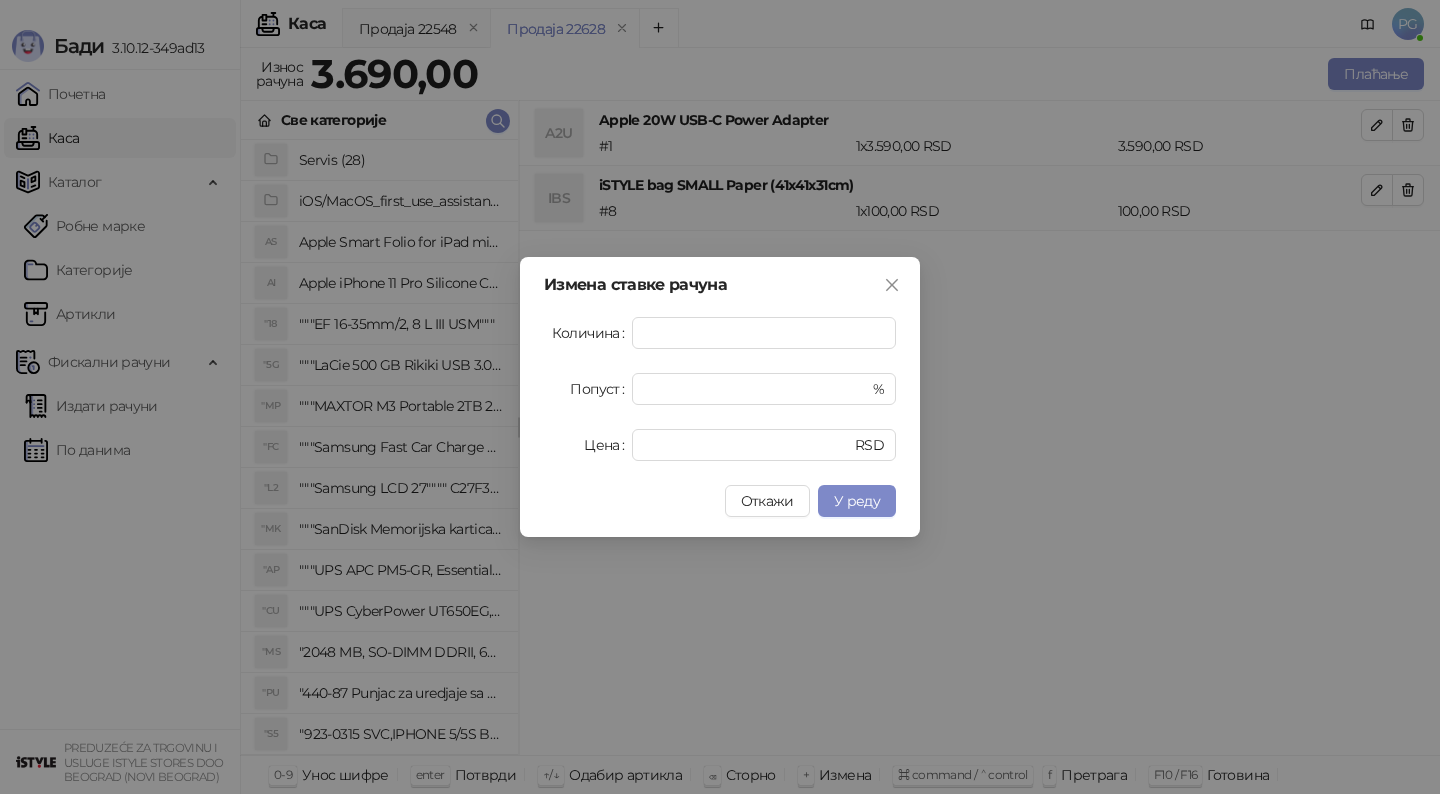 click on "Количина * Попуст * % Цена **** RSD" at bounding box center (720, 389) 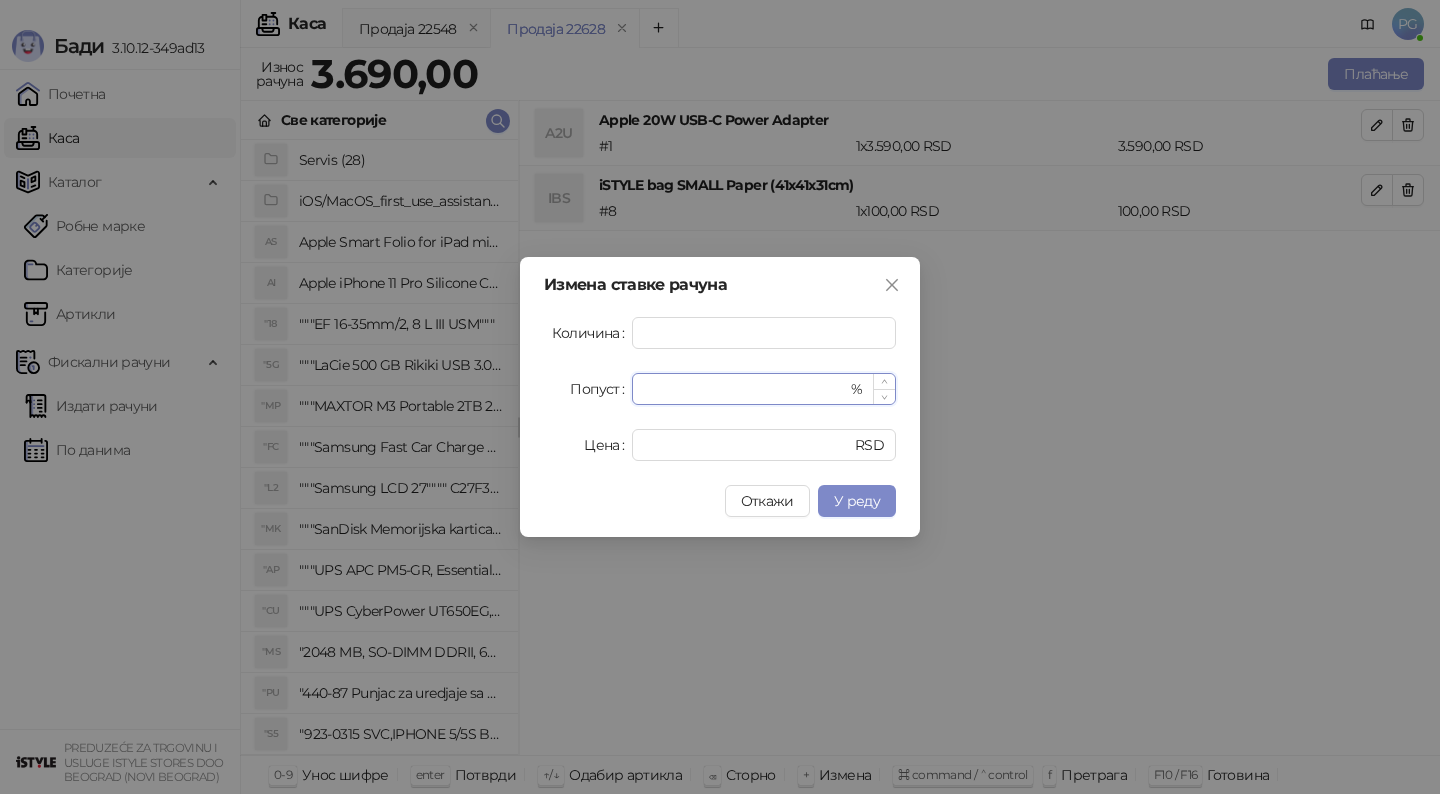 click on "*" at bounding box center (745, 389) 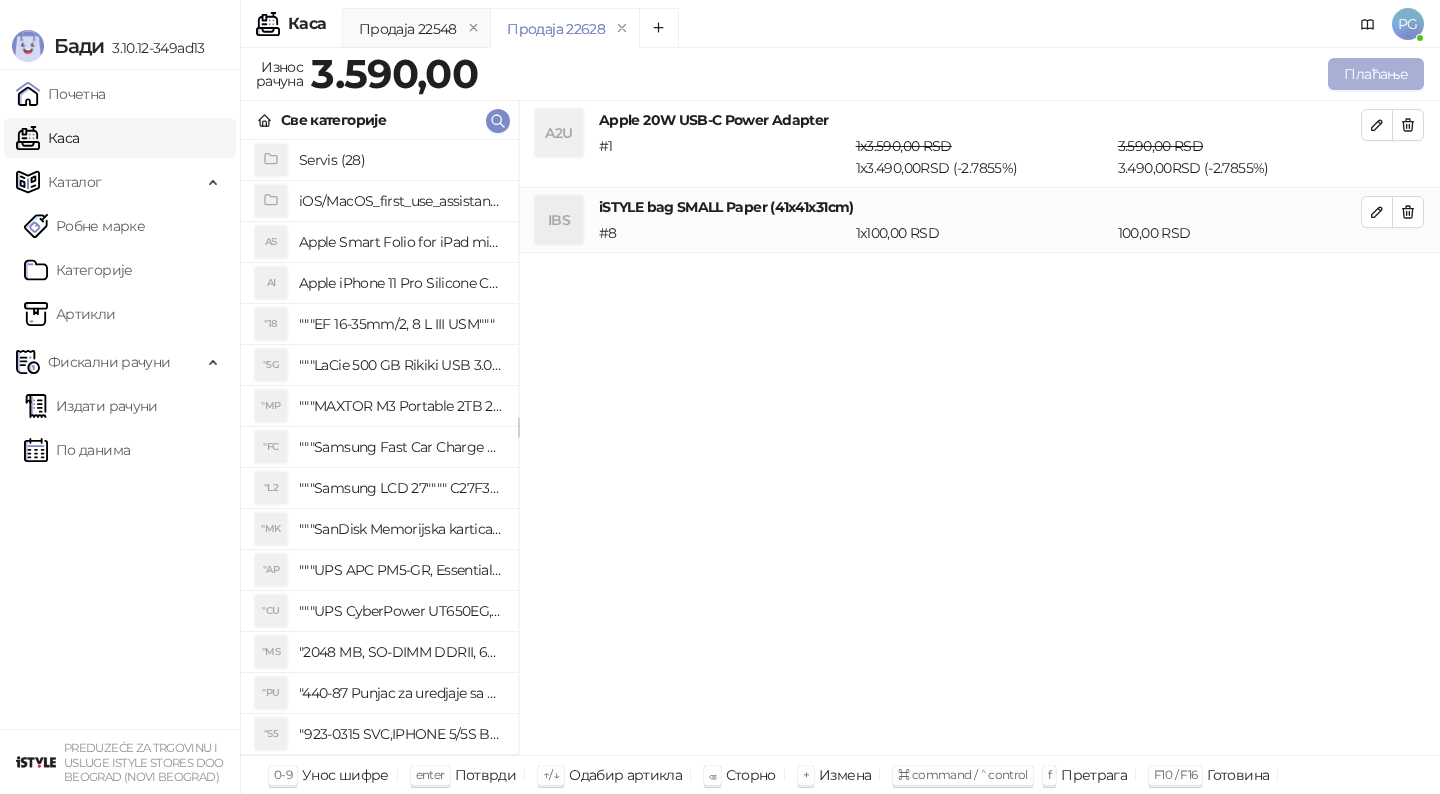 click on "Плаћање" at bounding box center (1376, 74) 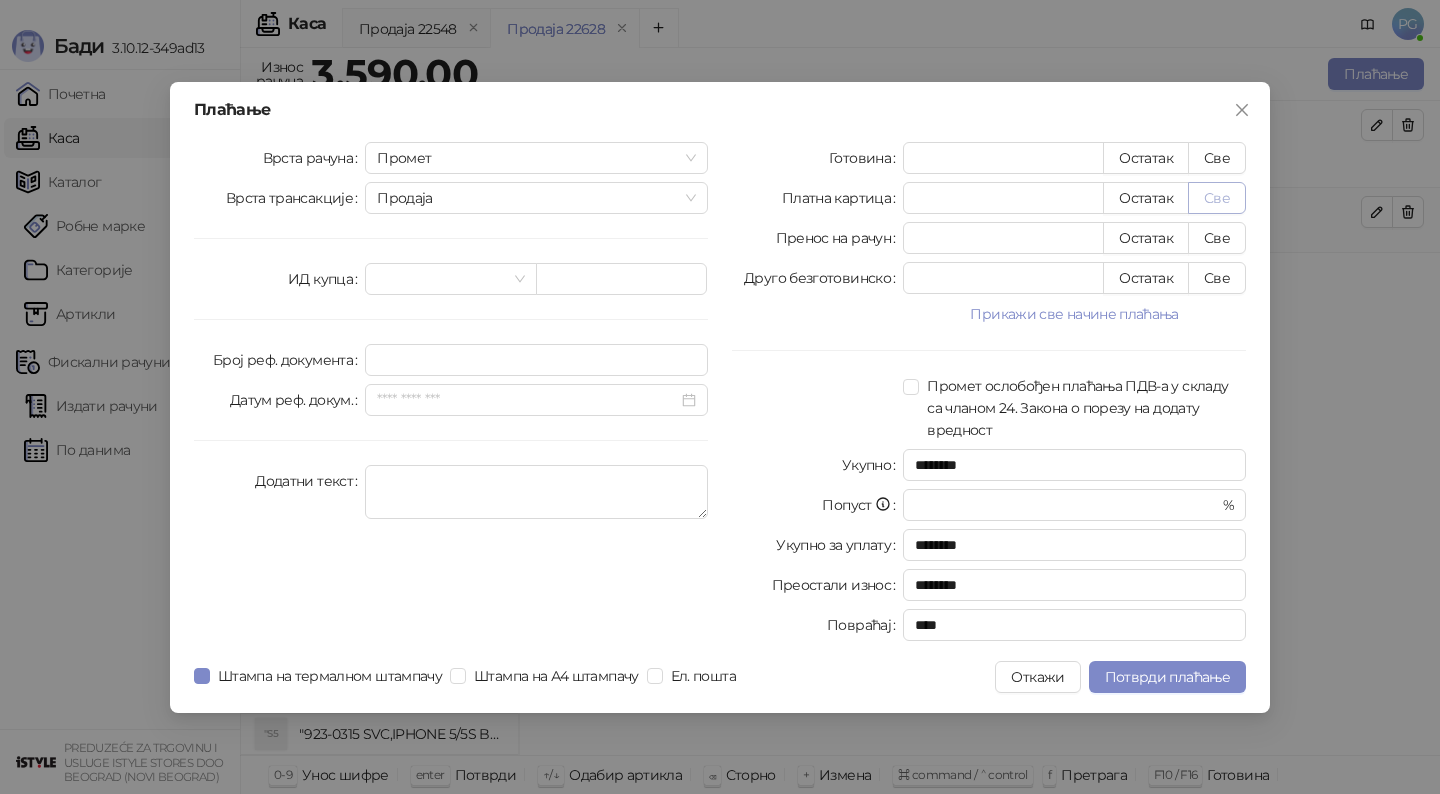 click on "Све" at bounding box center (1217, 198) 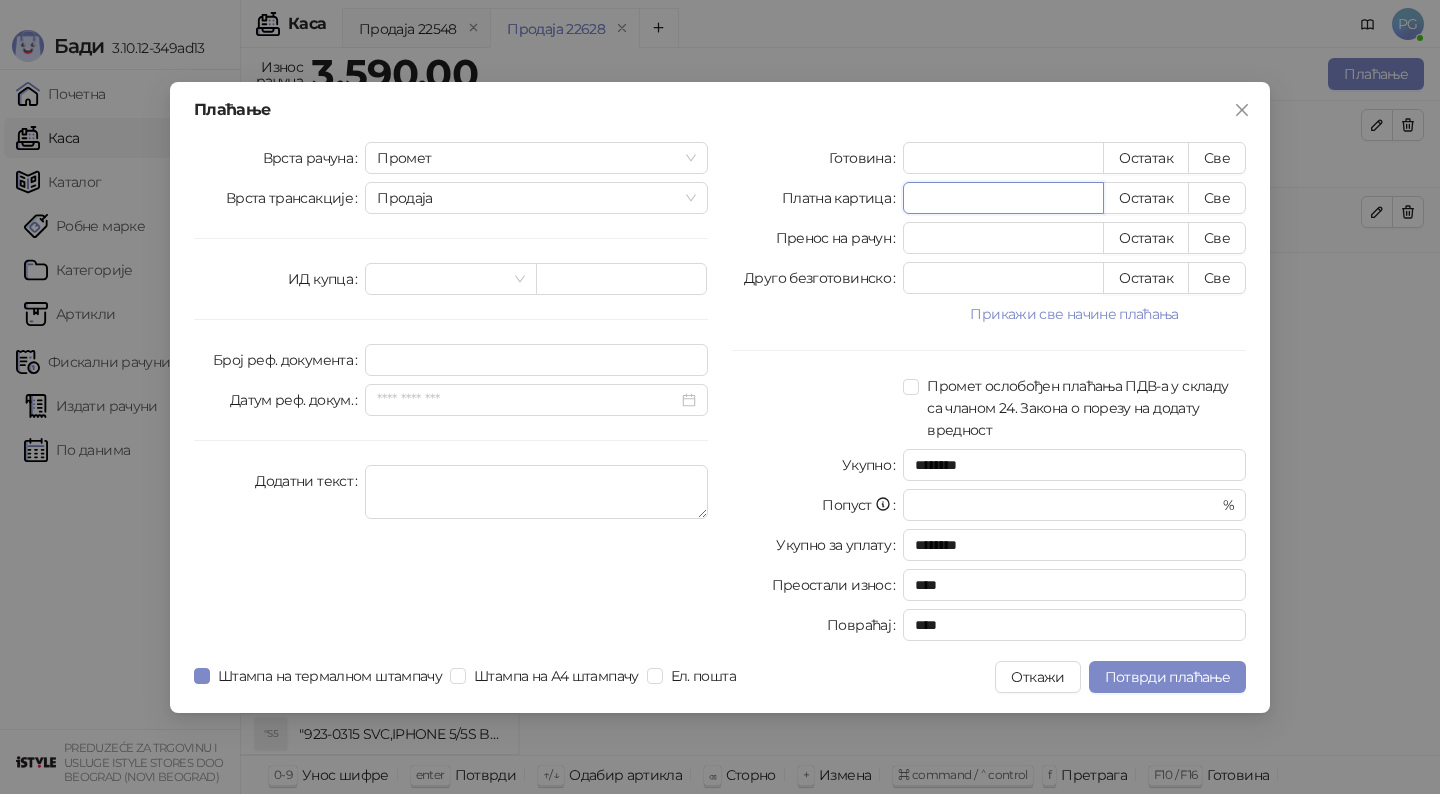 click on "****" at bounding box center [1003, 198] 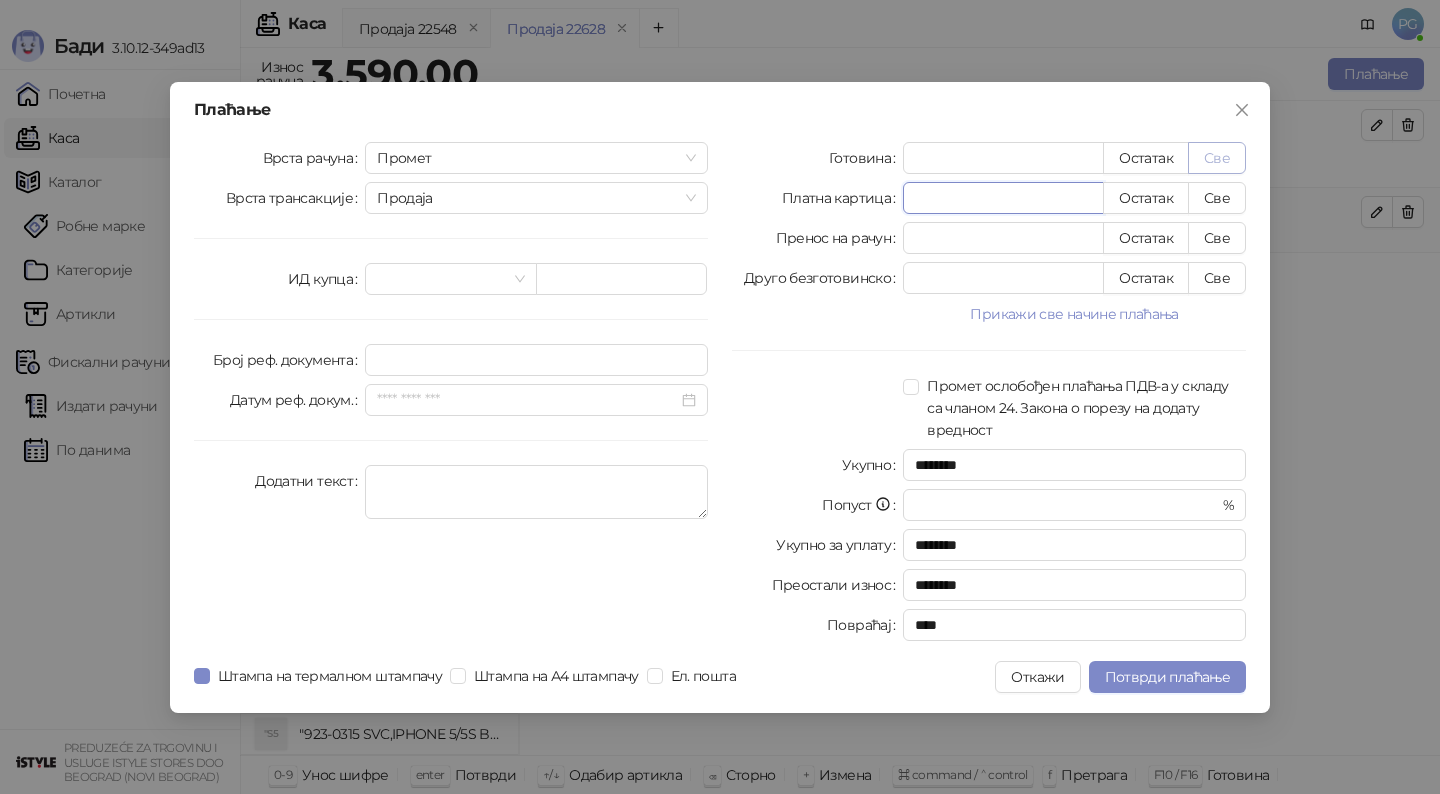 type 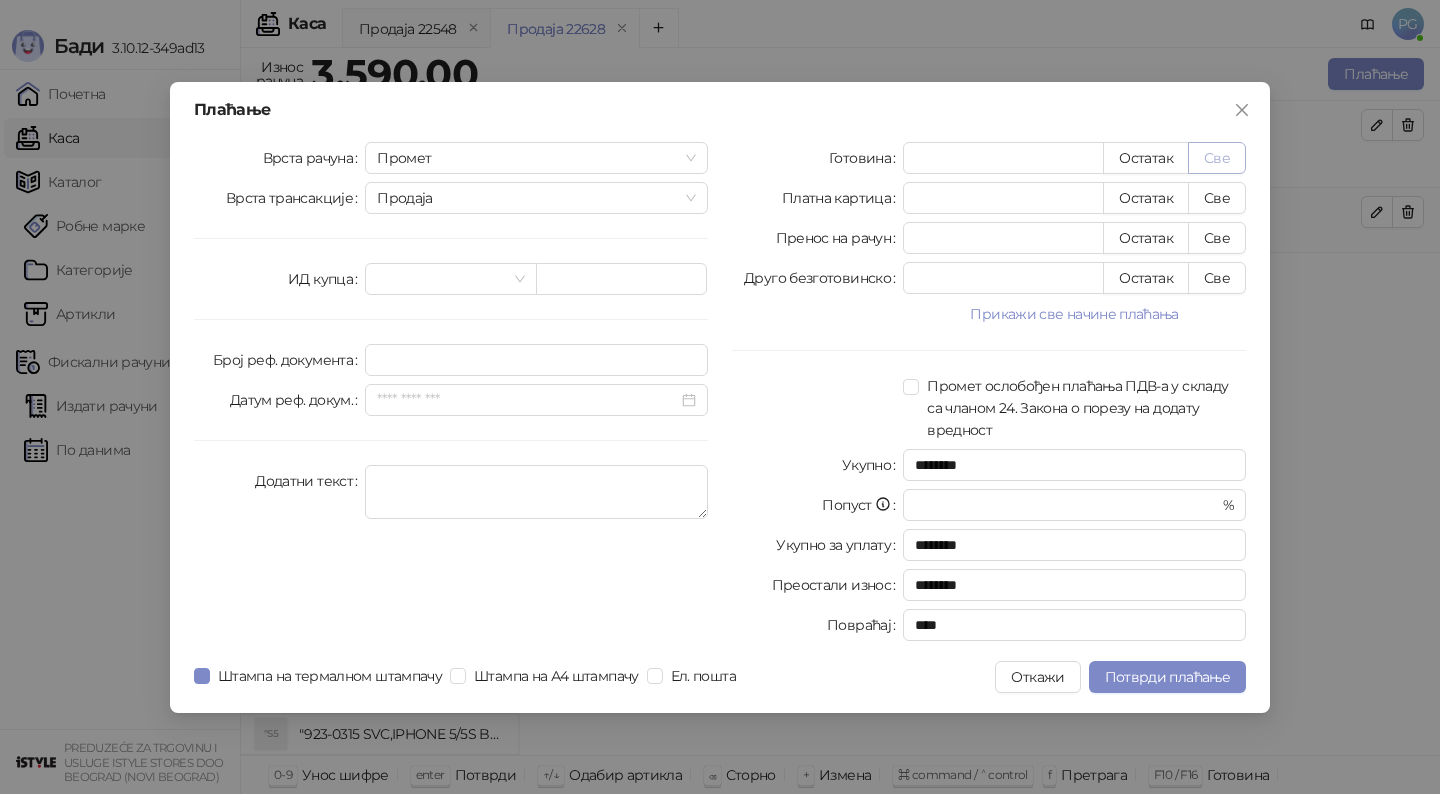 click on "Све" at bounding box center (1217, 158) 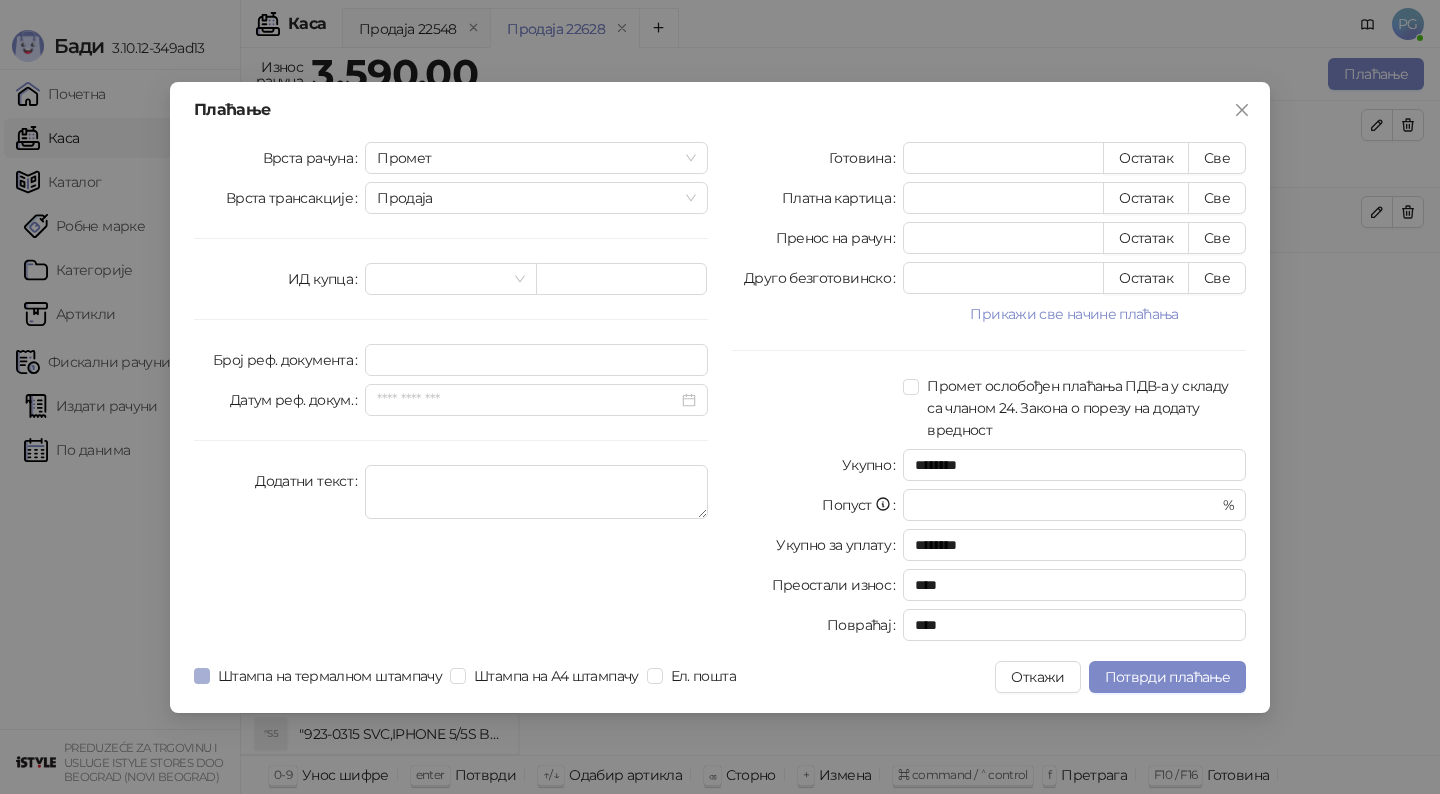 click on "Штампа на термалном штампачу" at bounding box center [330, 676] 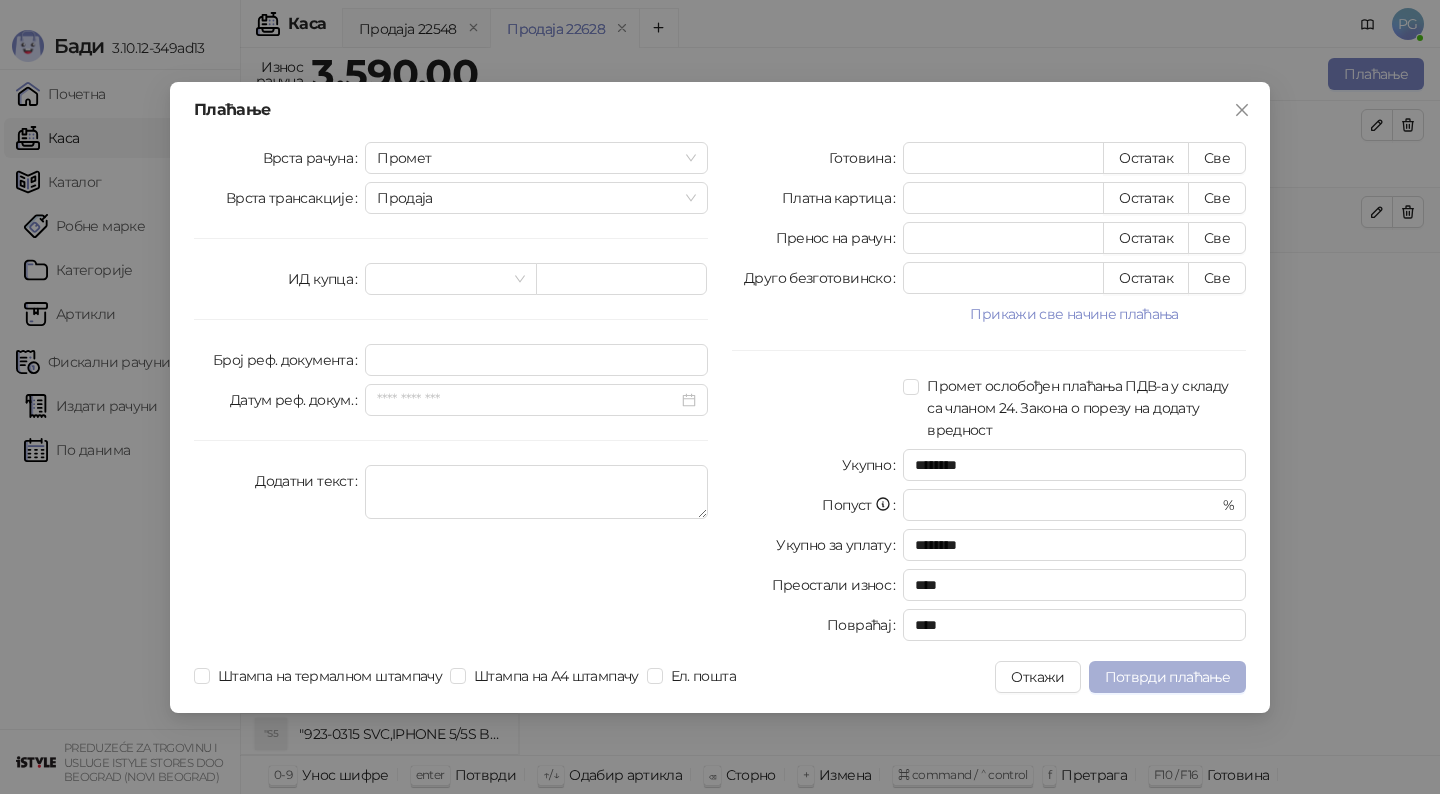 click on "Потврди плаћање" at bounding box center (1167, 677) 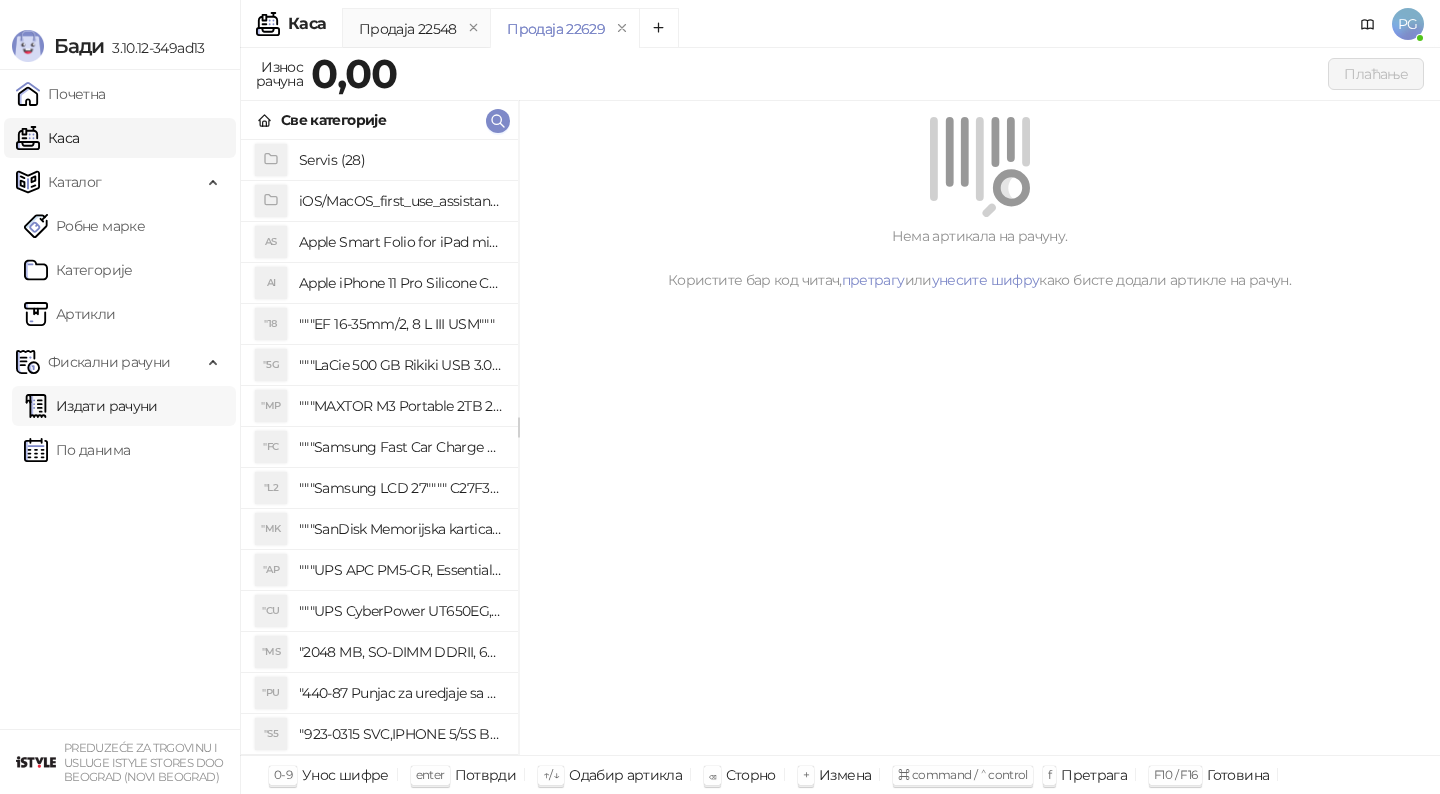 click on "Издати рачуни" at bounding box center (91, 406) 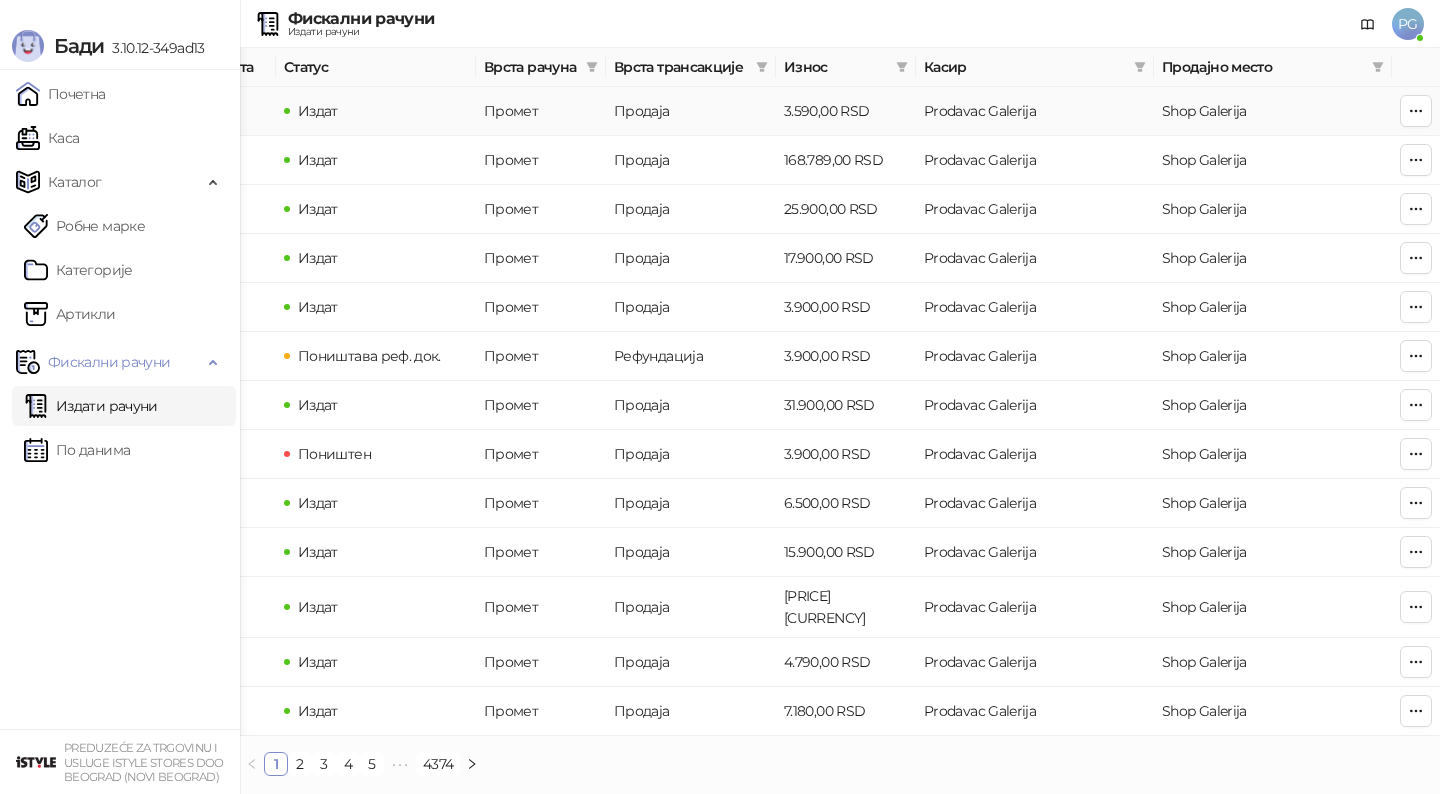 scroll, scrollTop: 0, scrollLeft: 0, axis: both 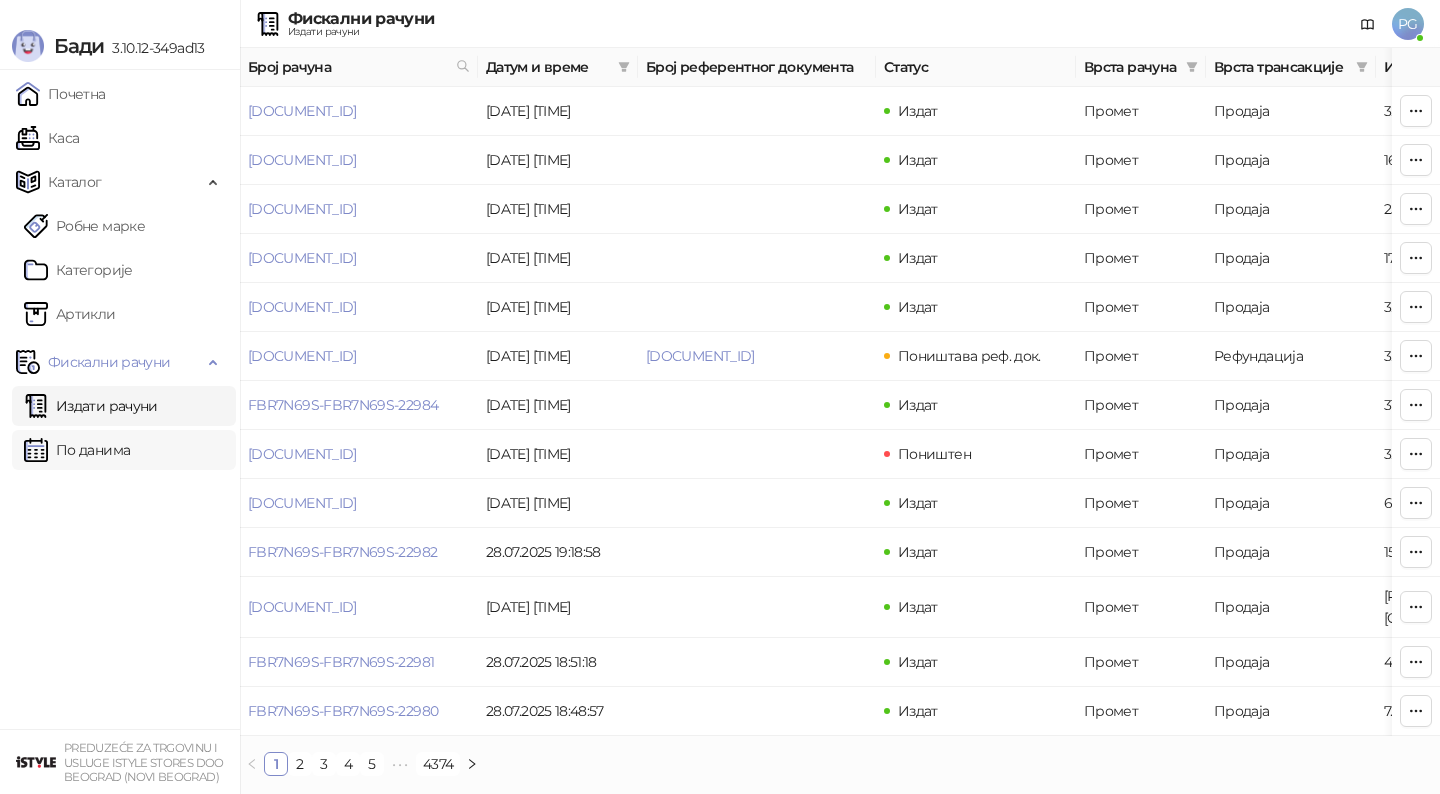 click on "По данима" at bounding box center [77, 450] 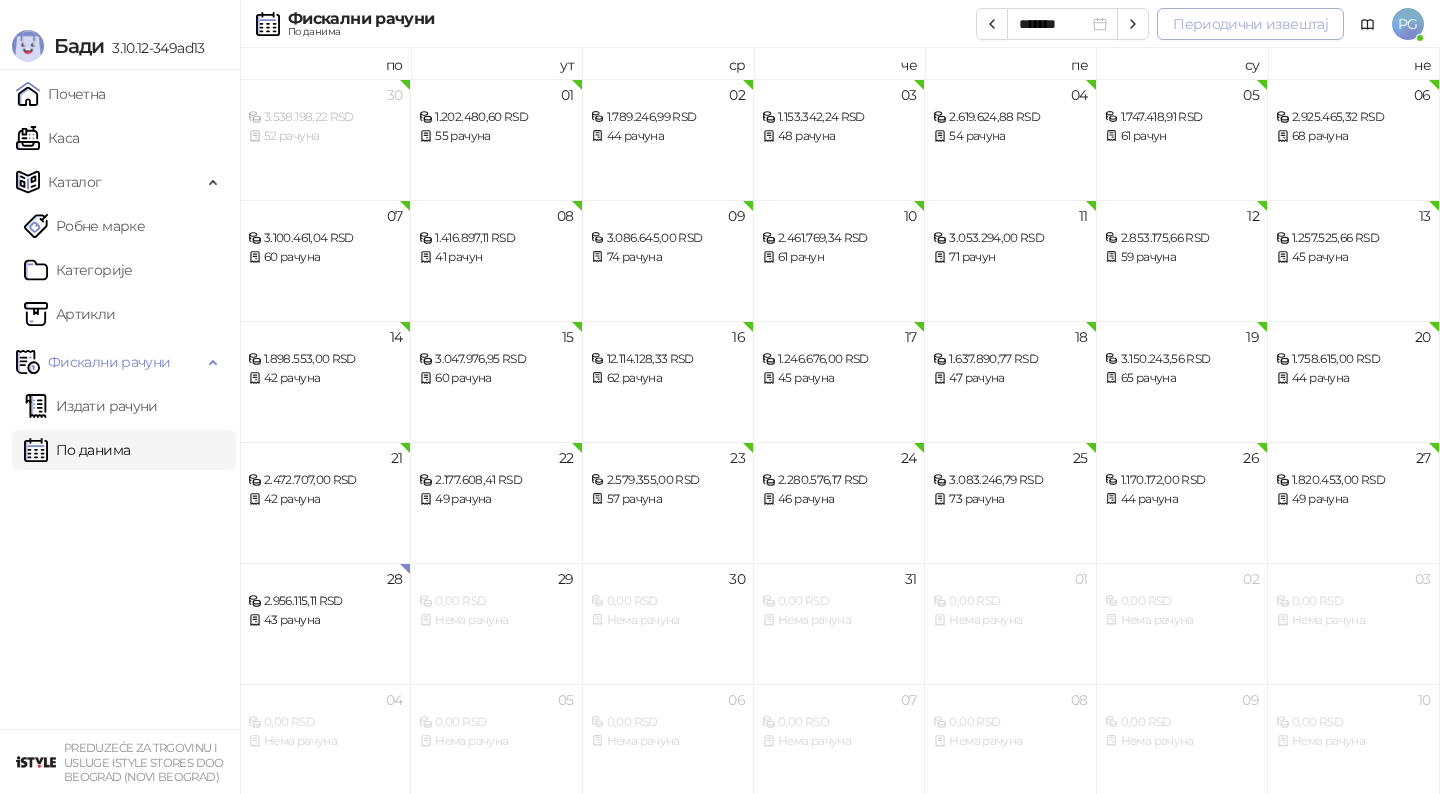 click on "Периодични извештај" at bounding box center [1250, 24] 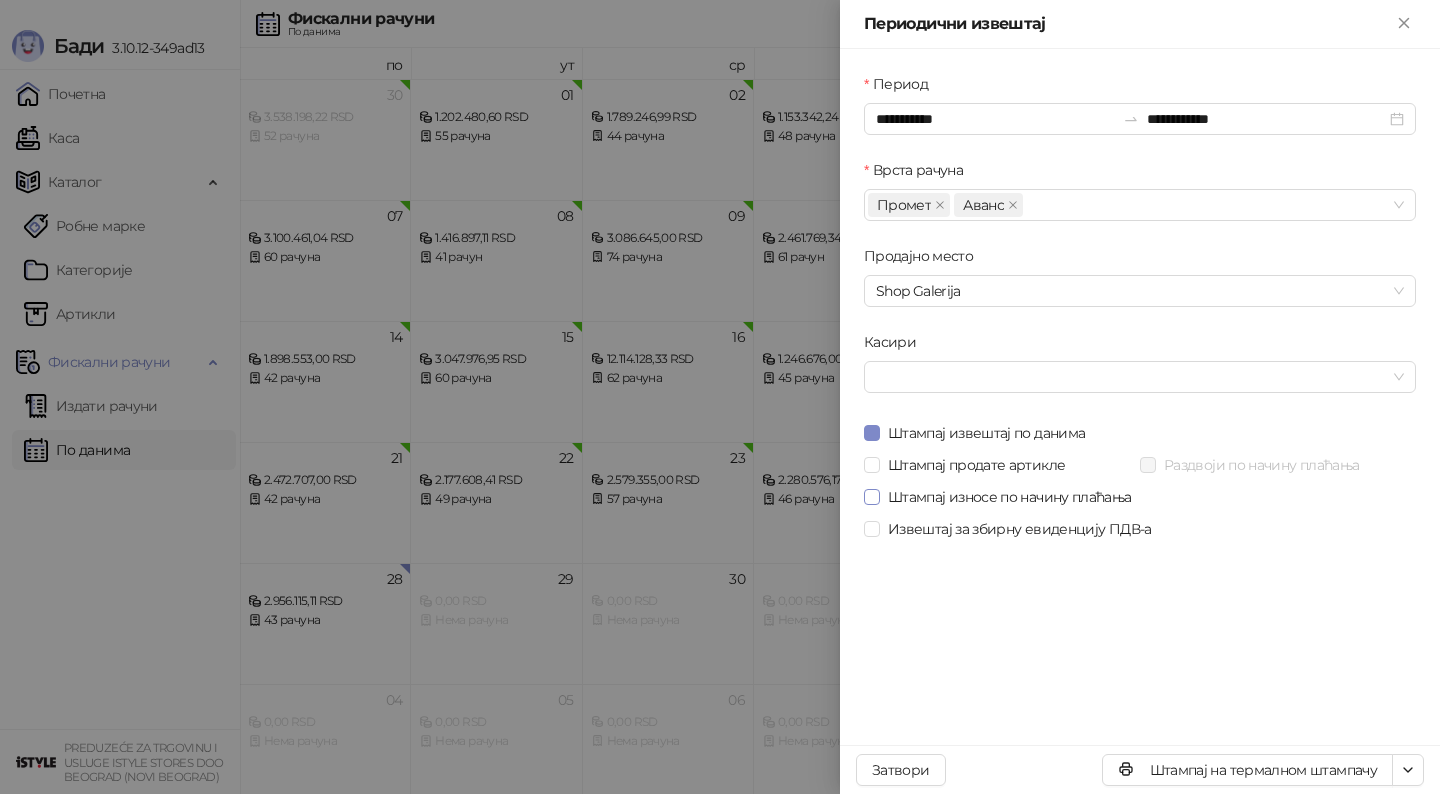 click on "Штампај износе по начину плаћања" at bounding box center (1010, 497) 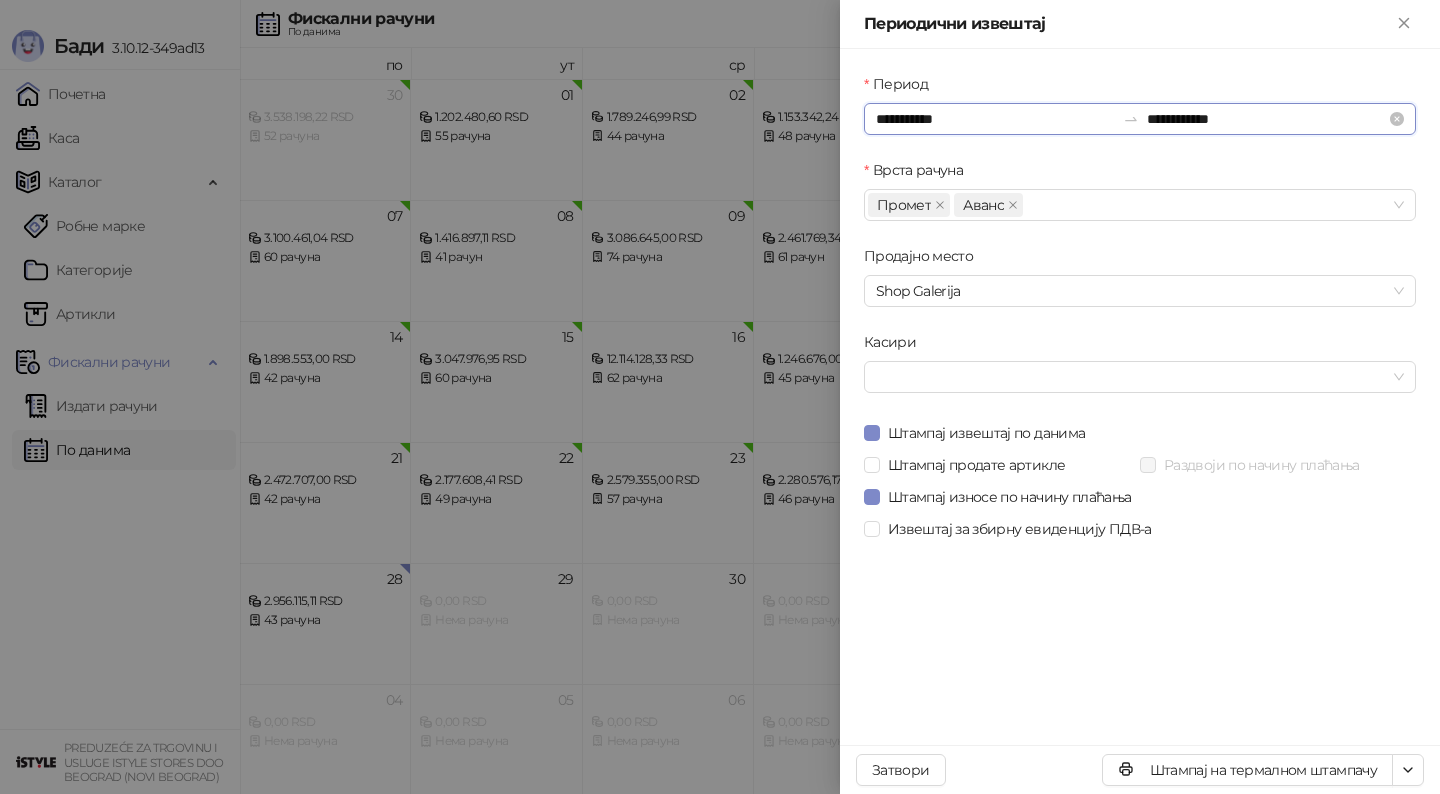 click on "**********" at bounding box center [995, 119] 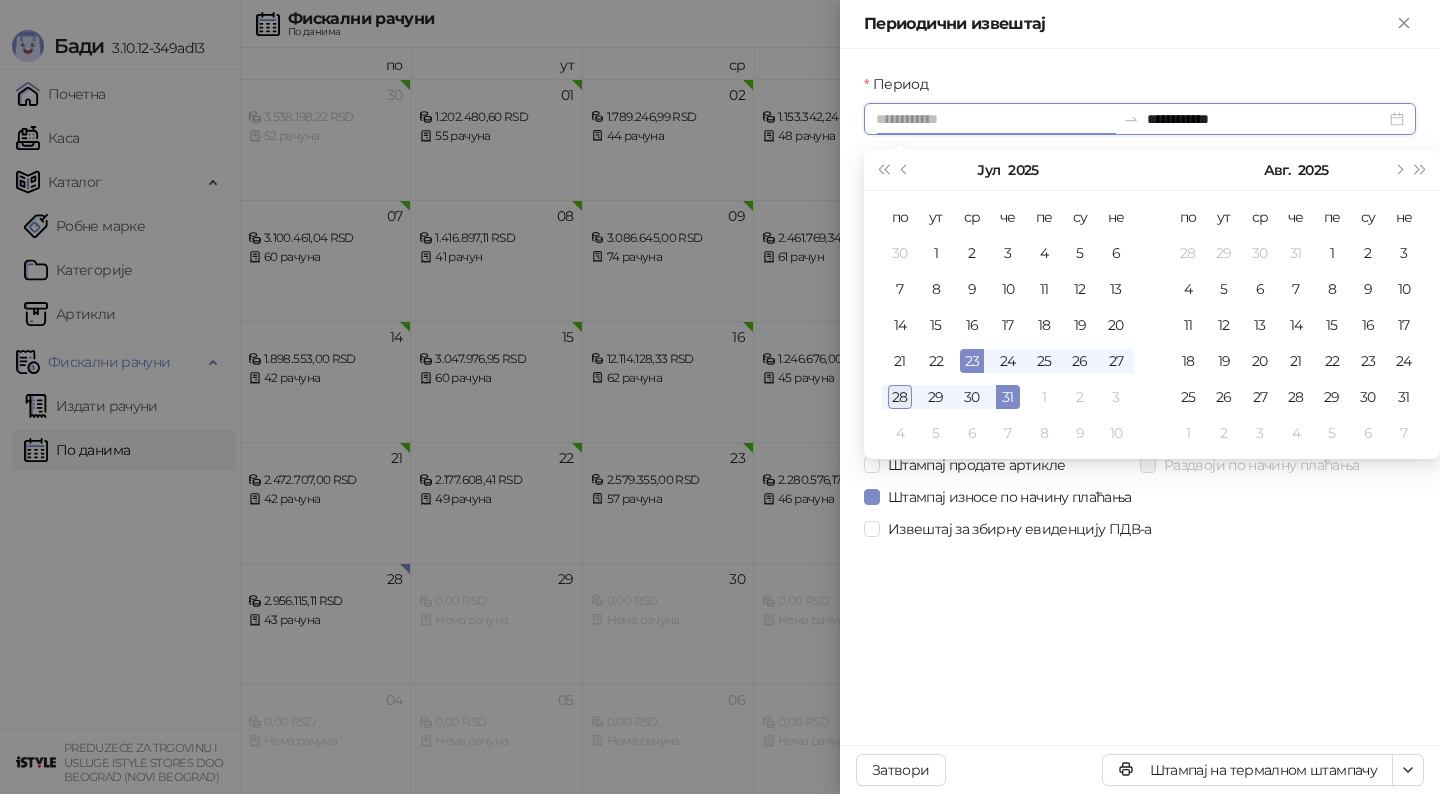 type on "**********" 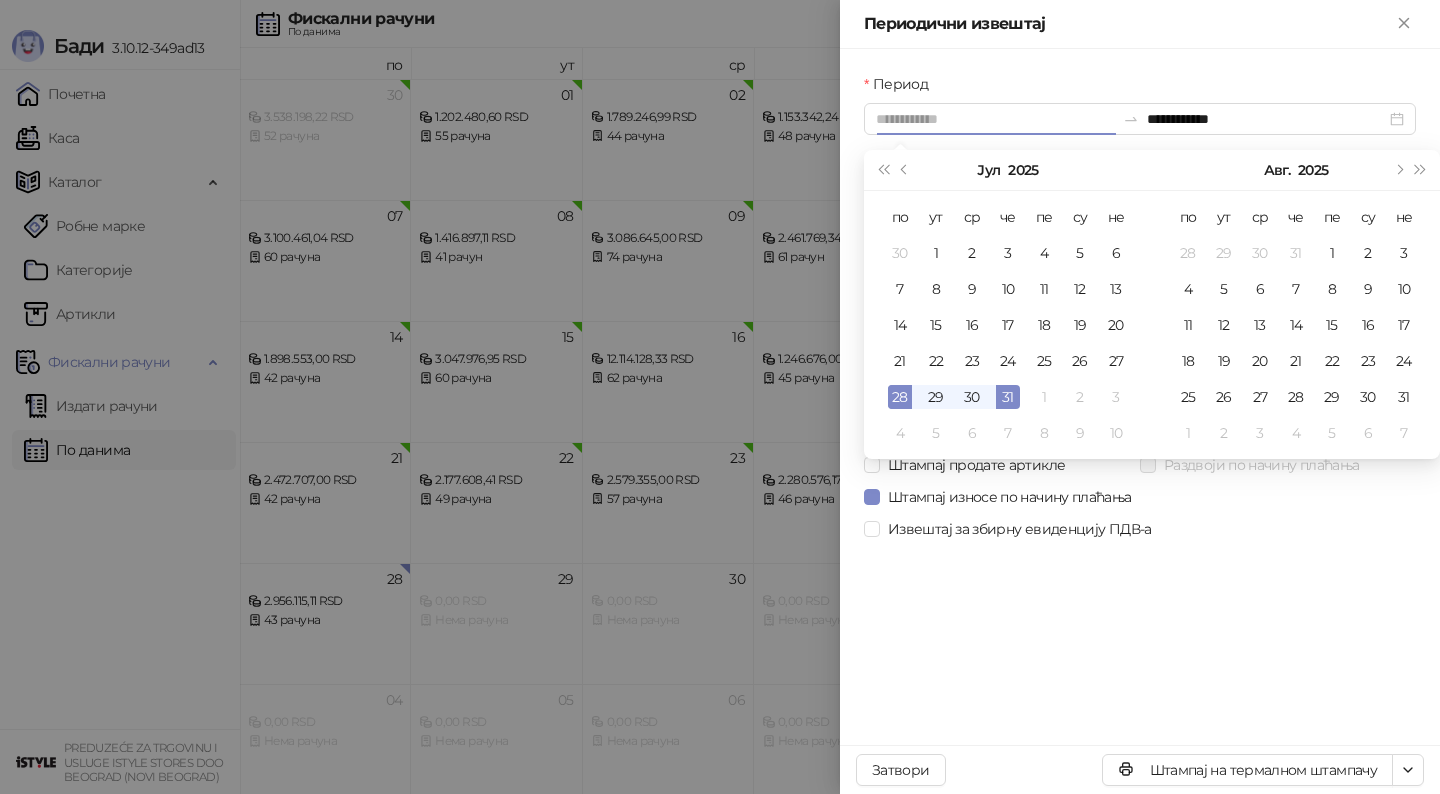 click on "28" at bounding box center (900, 397) 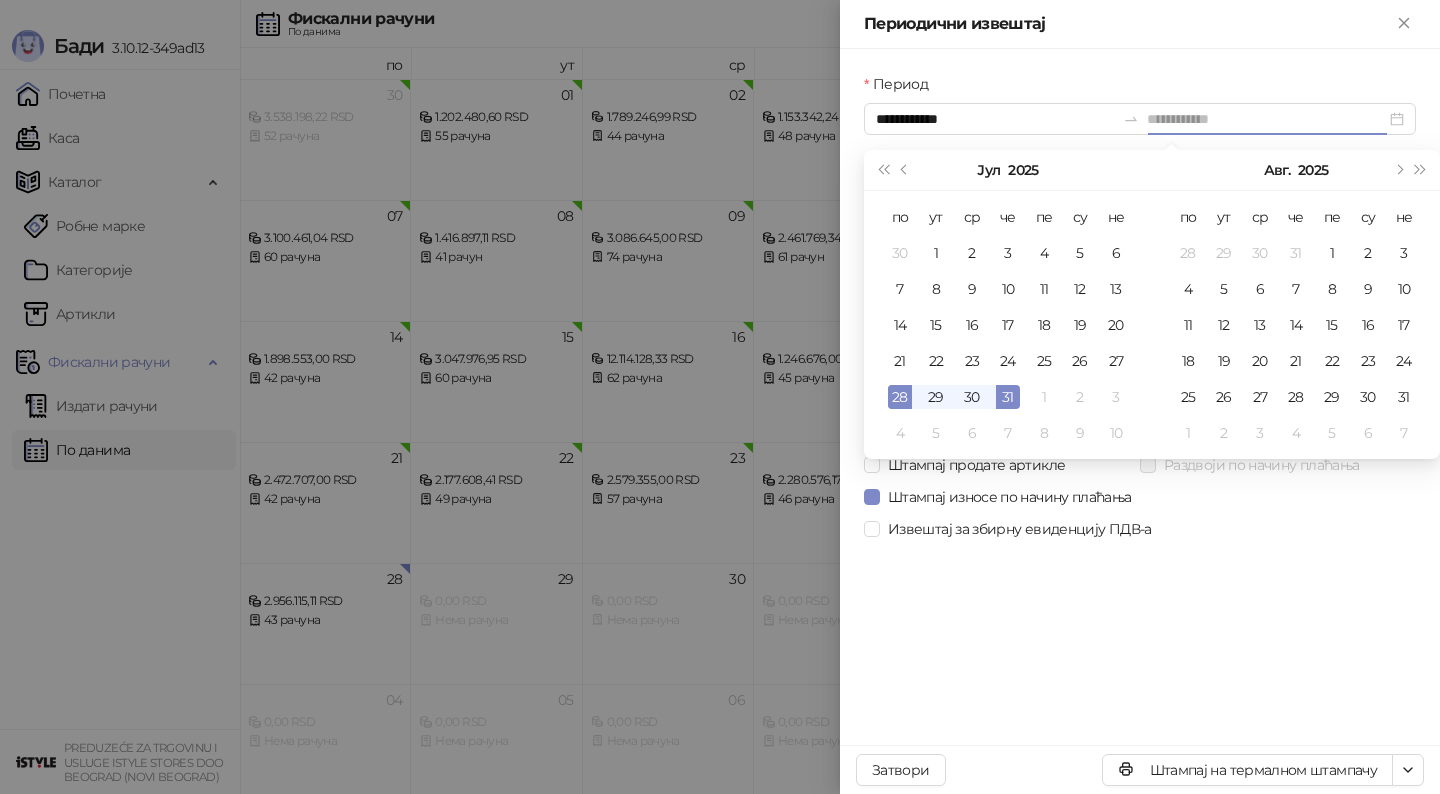 click on "28" at bounding box center [900, 397] 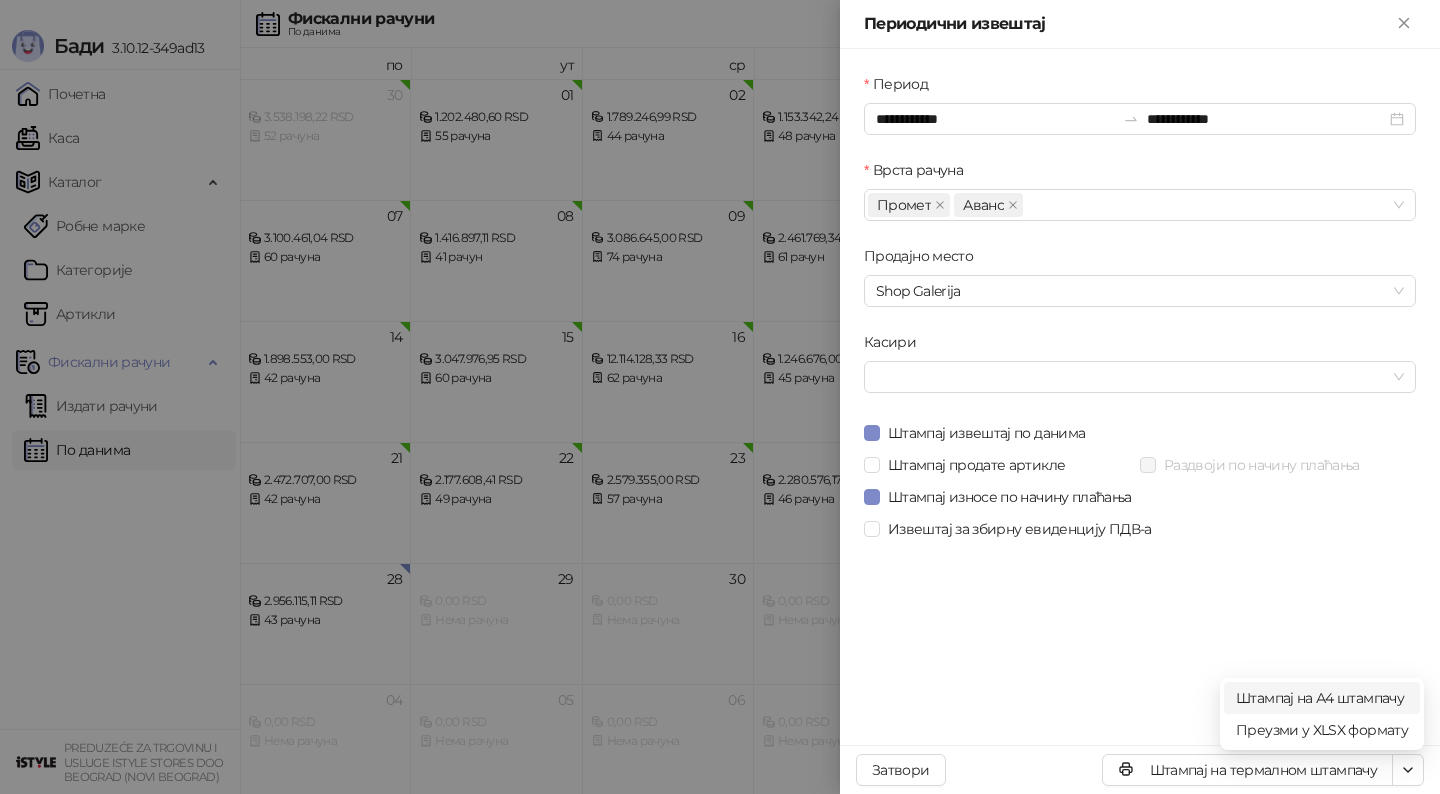 click on "Штампај на А4 штампачу" at bounding box center [1322, 698] 